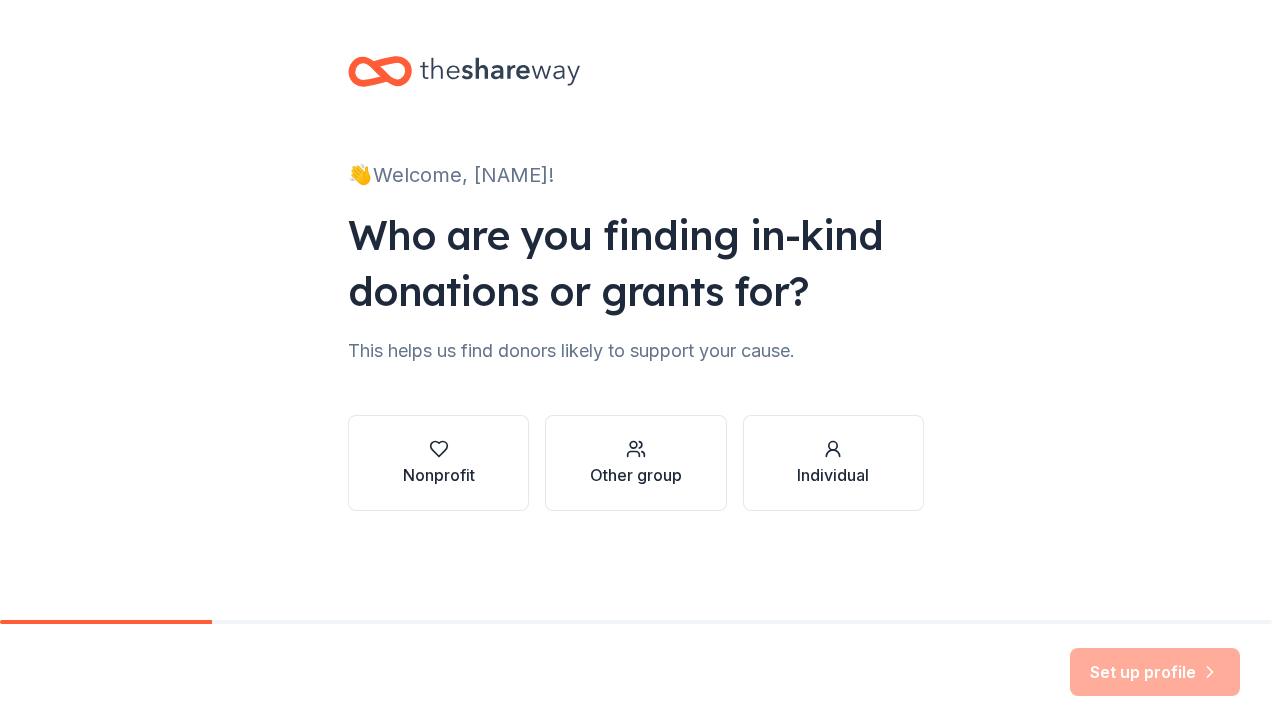 scroll, scrollTop: 0, scrollLeft: 0, axis: both 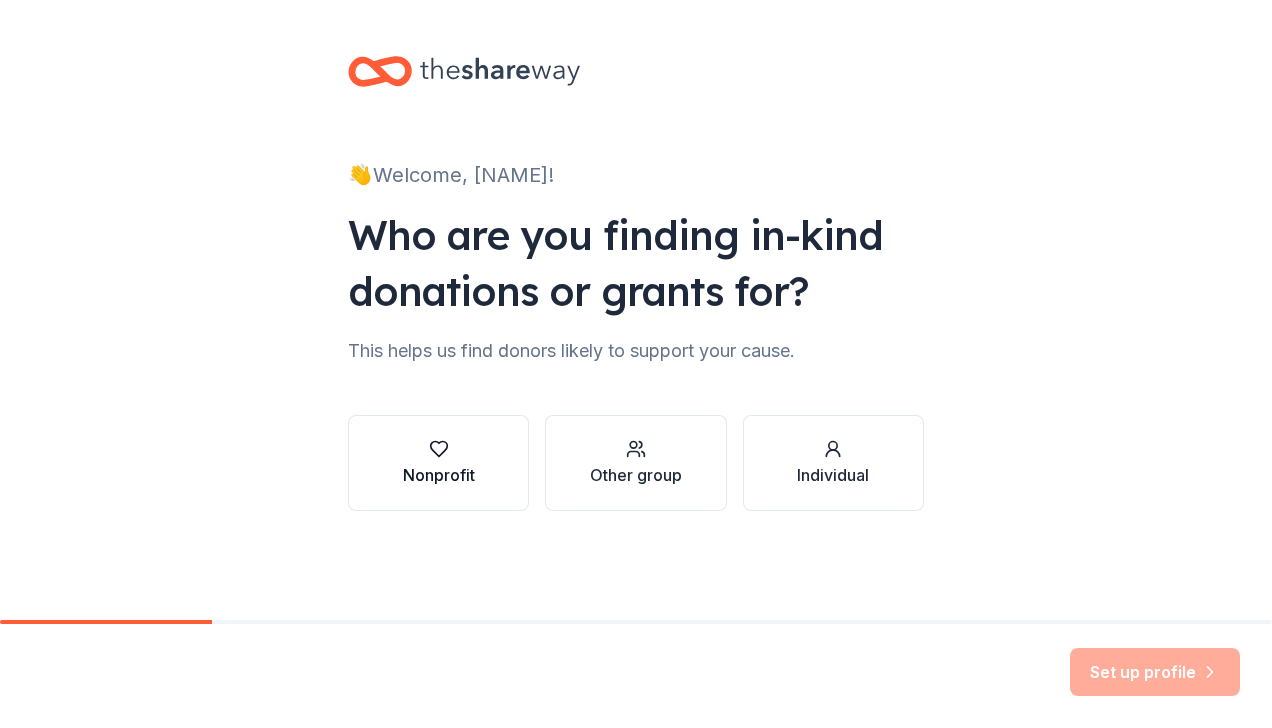 click 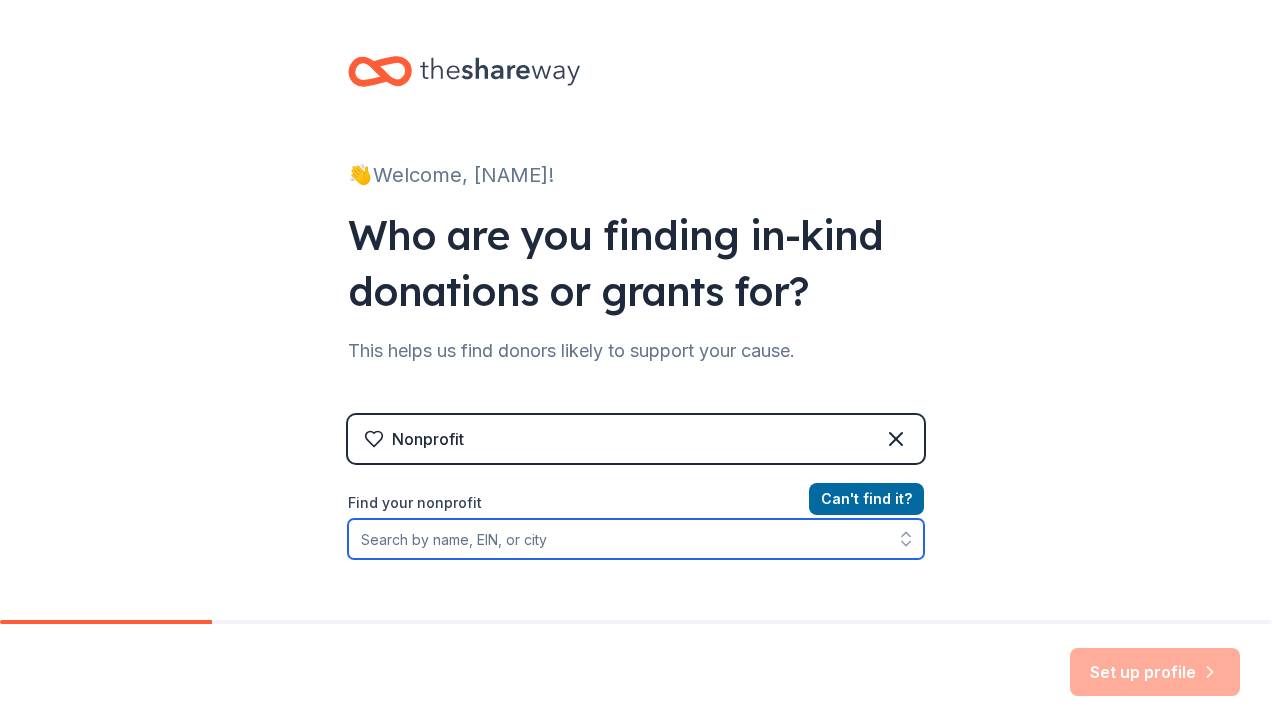 click on "Find your nonprofit" at bounding box center [636, 539] 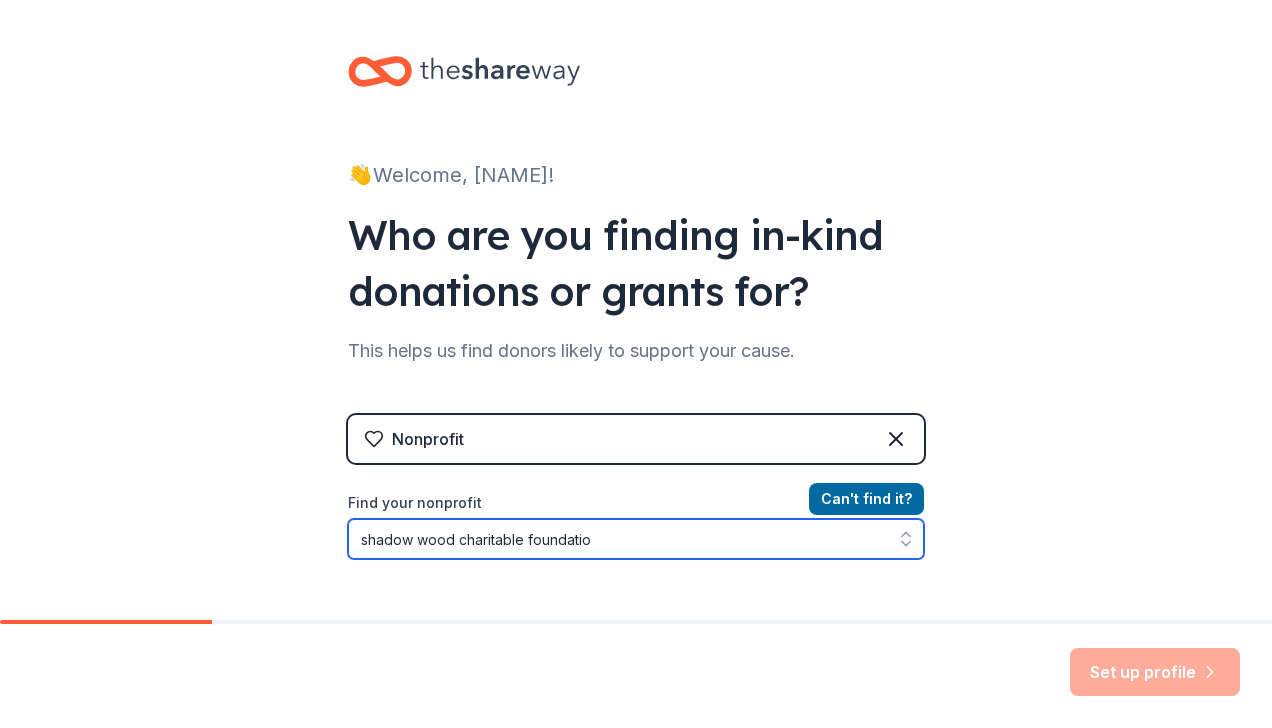 type on "shadow wood charitable foundation" 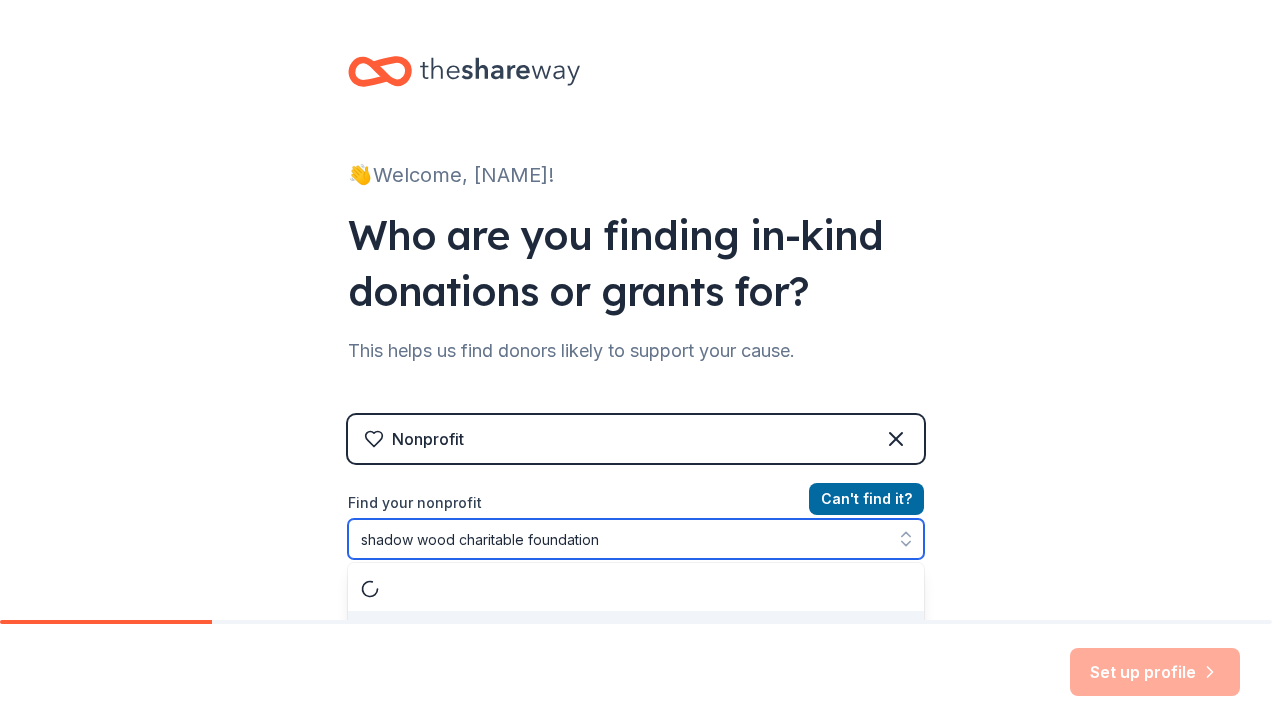 scroll, scrollTop: 39, scrollLeft: 0, axis: vertical 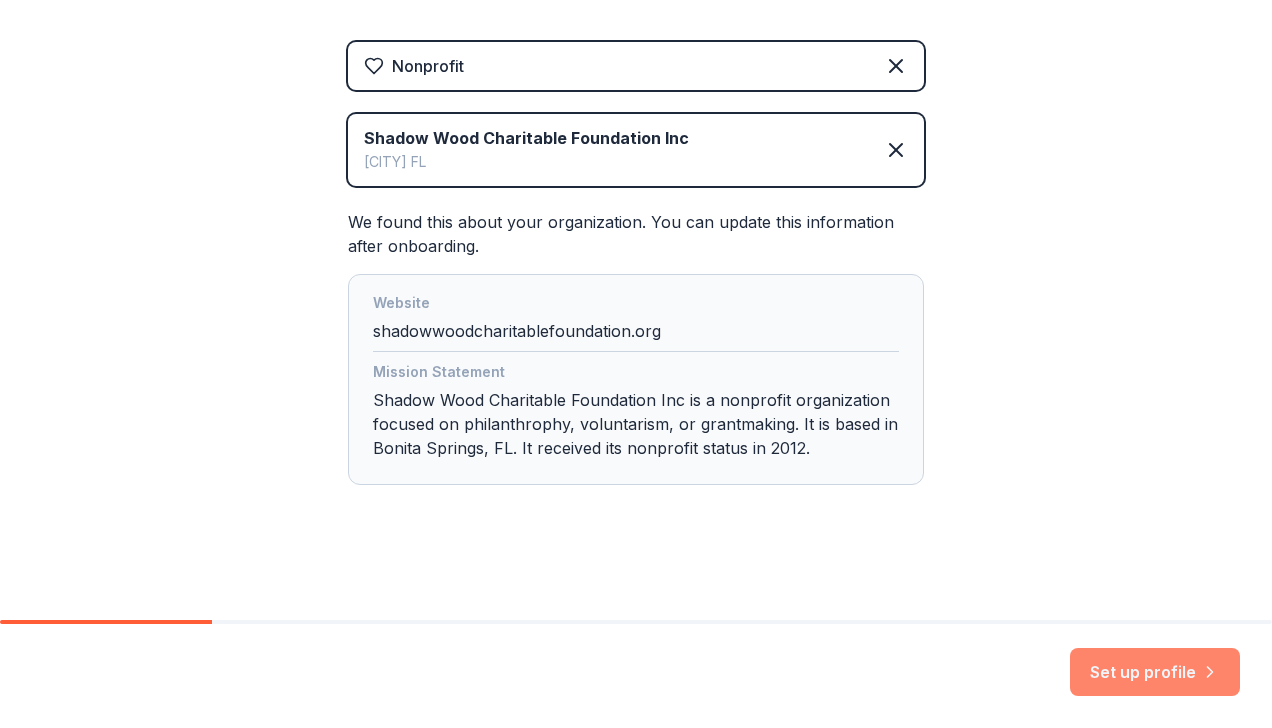 click on "Set up profile" at bounding box center [1155, 672] 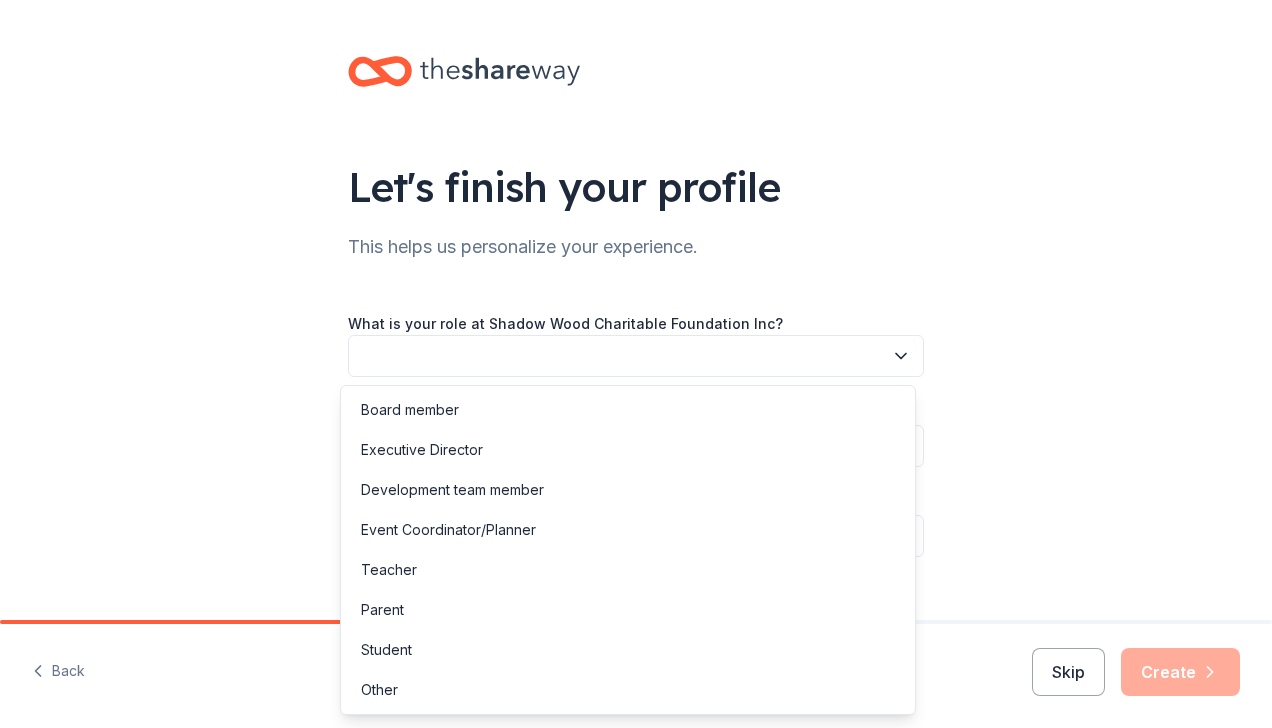 click at bounding box center [636, 356] 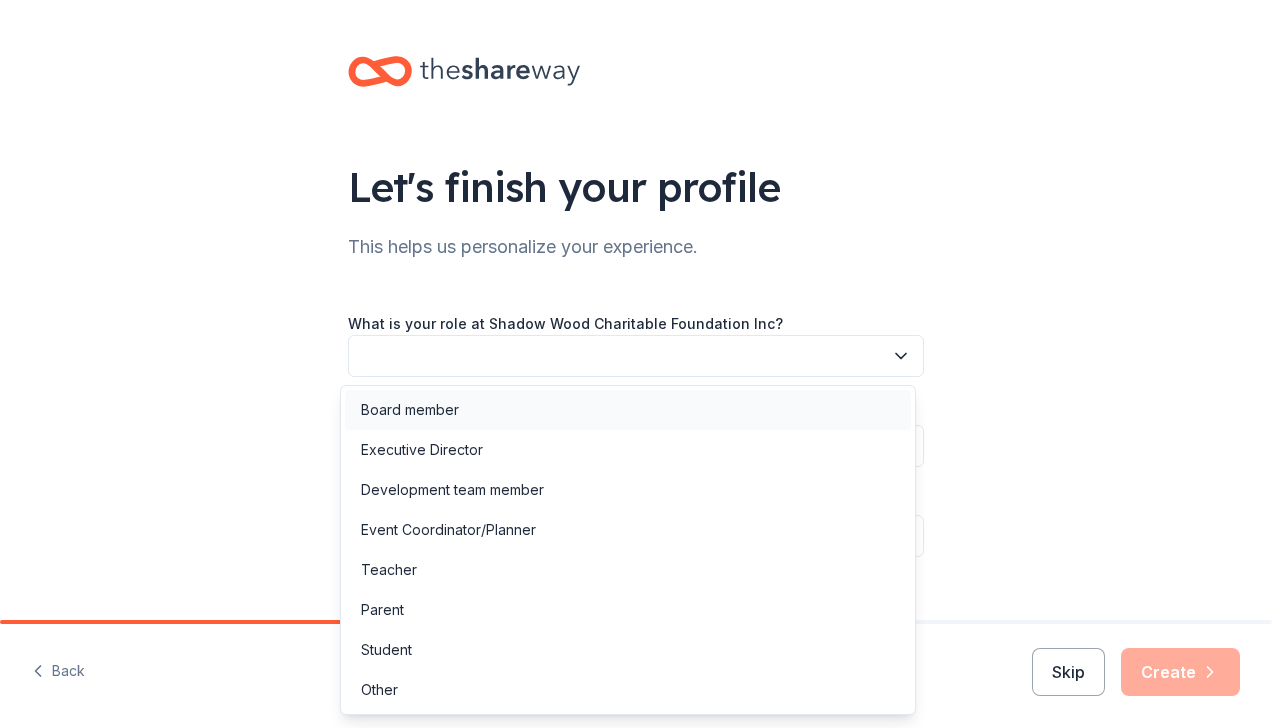 click on "Board member" at bounding box center [628, 410] 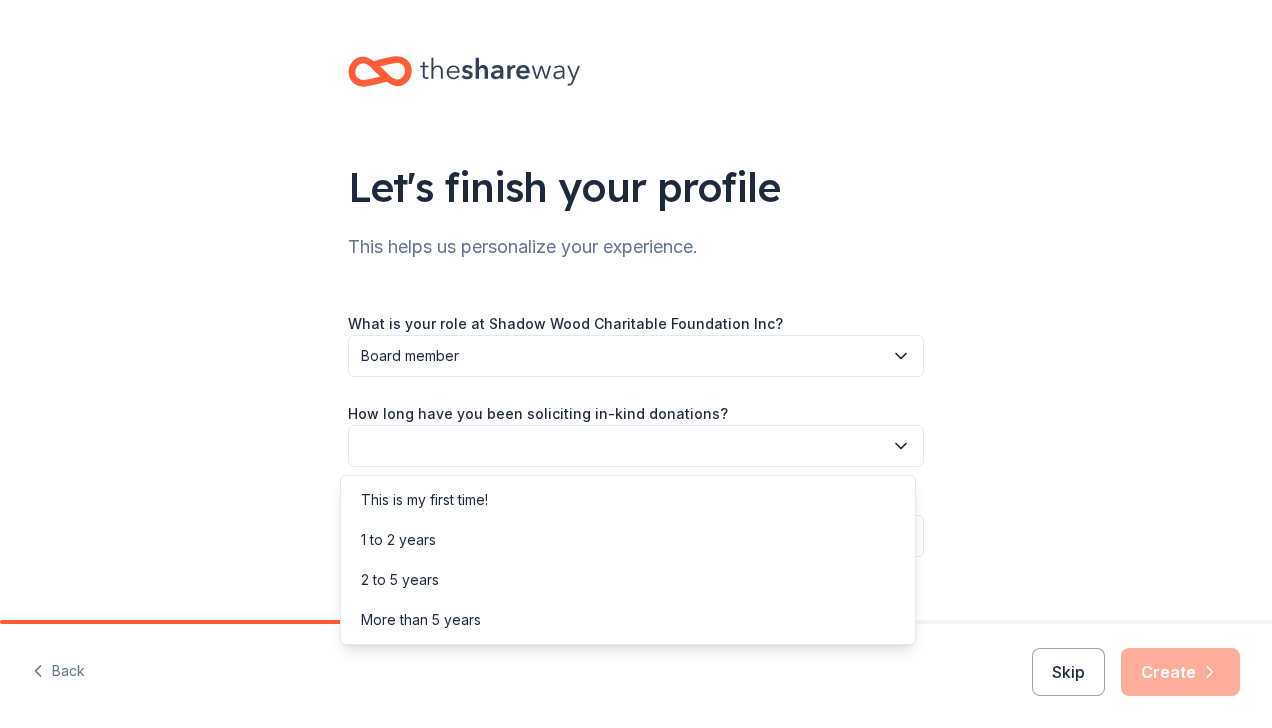 click 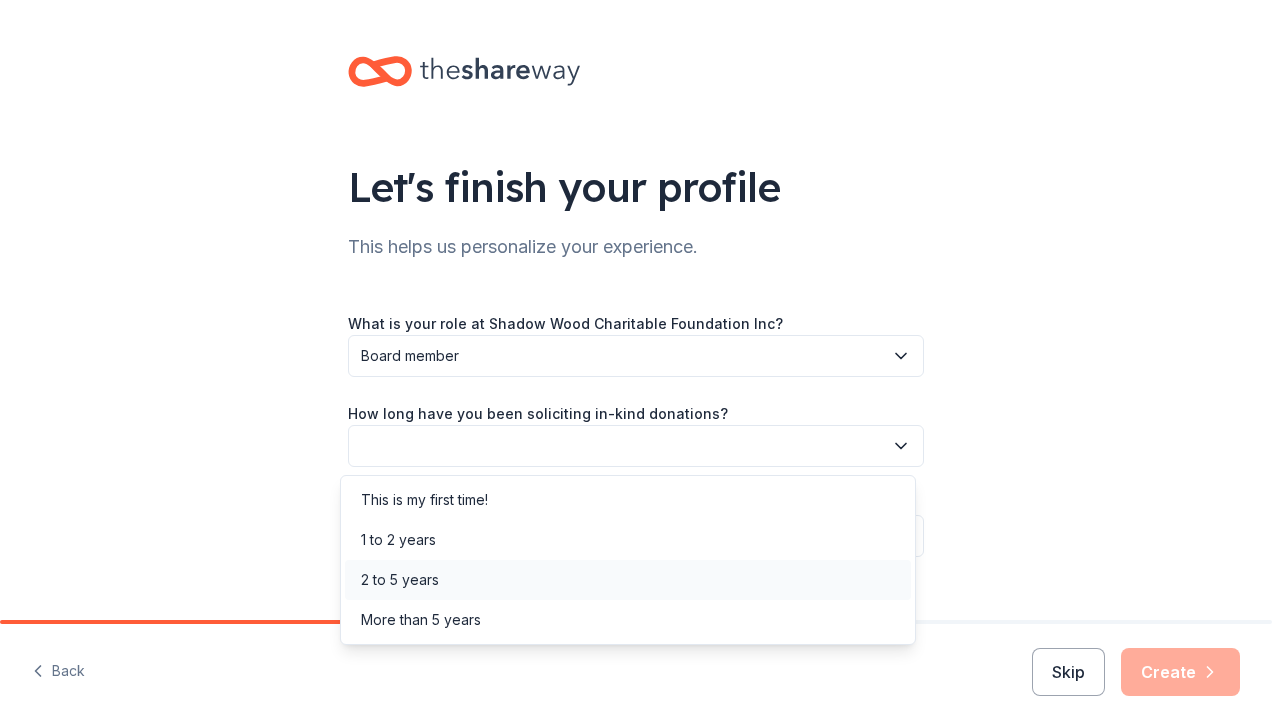 click on "2 to 5 years" at bounding box center [628, 580] 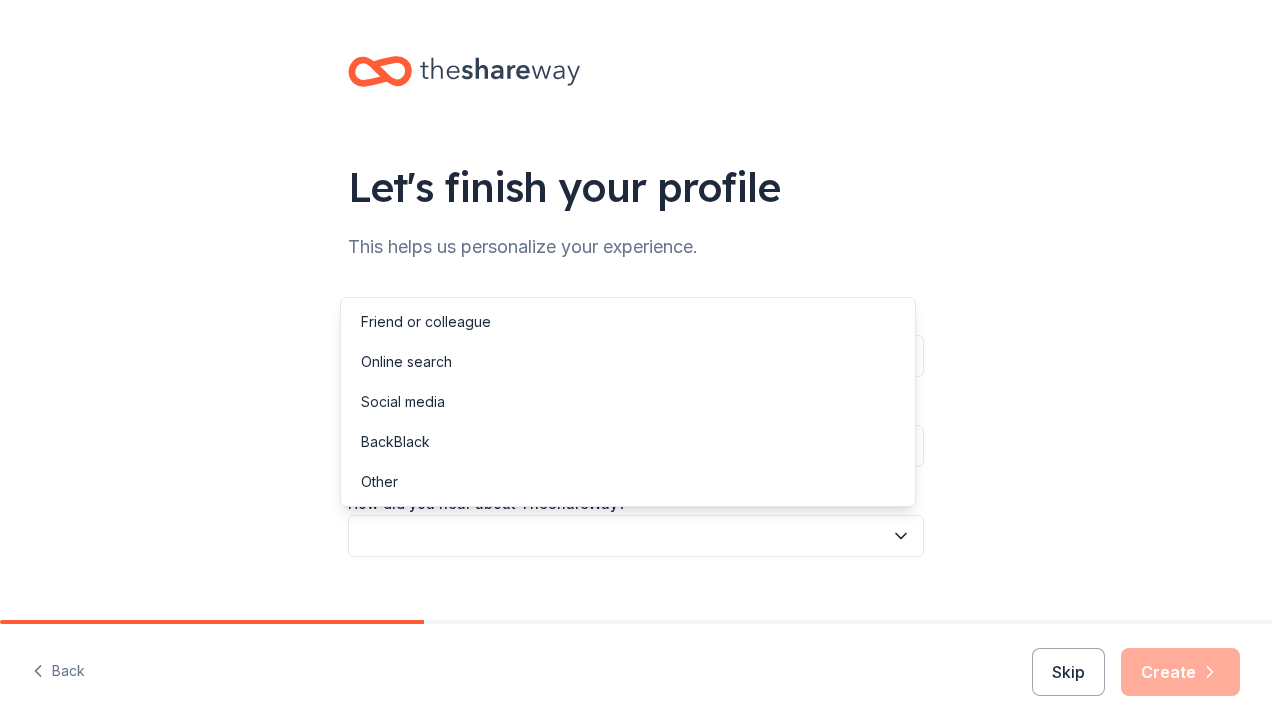 click at bounding box center [636, 536] 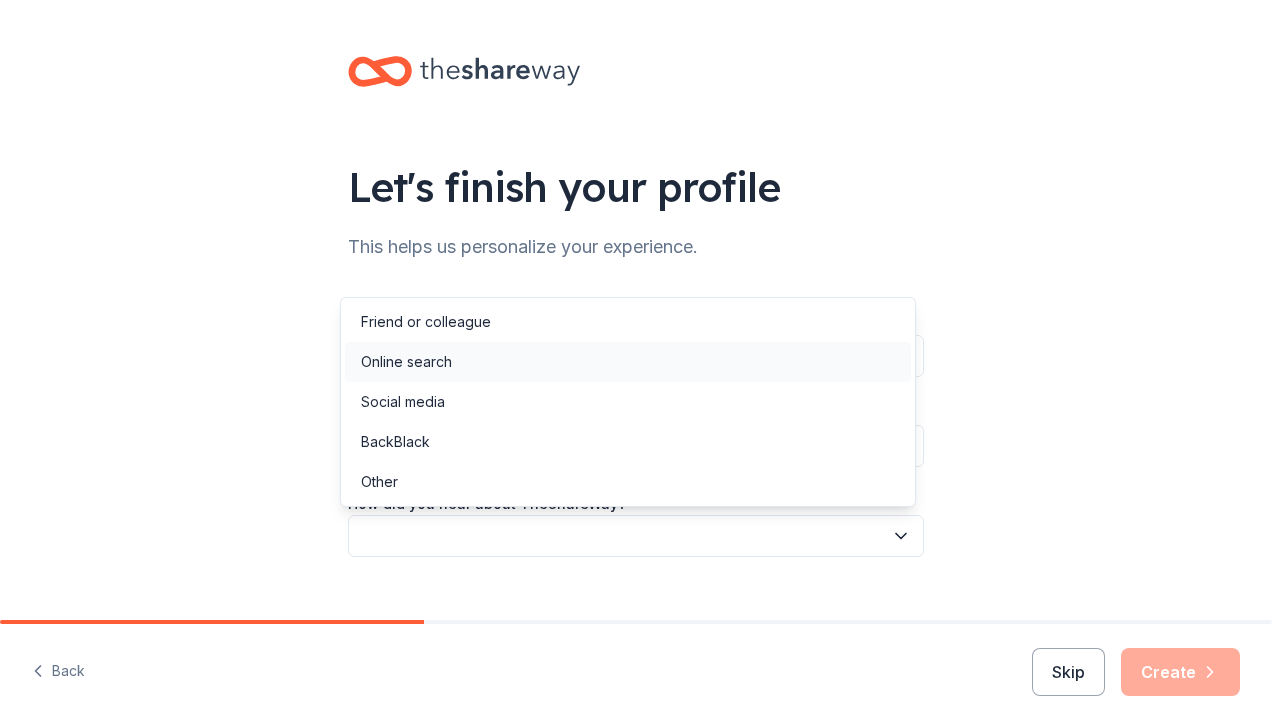 click on "Online search" at bounding box center (628, 362) 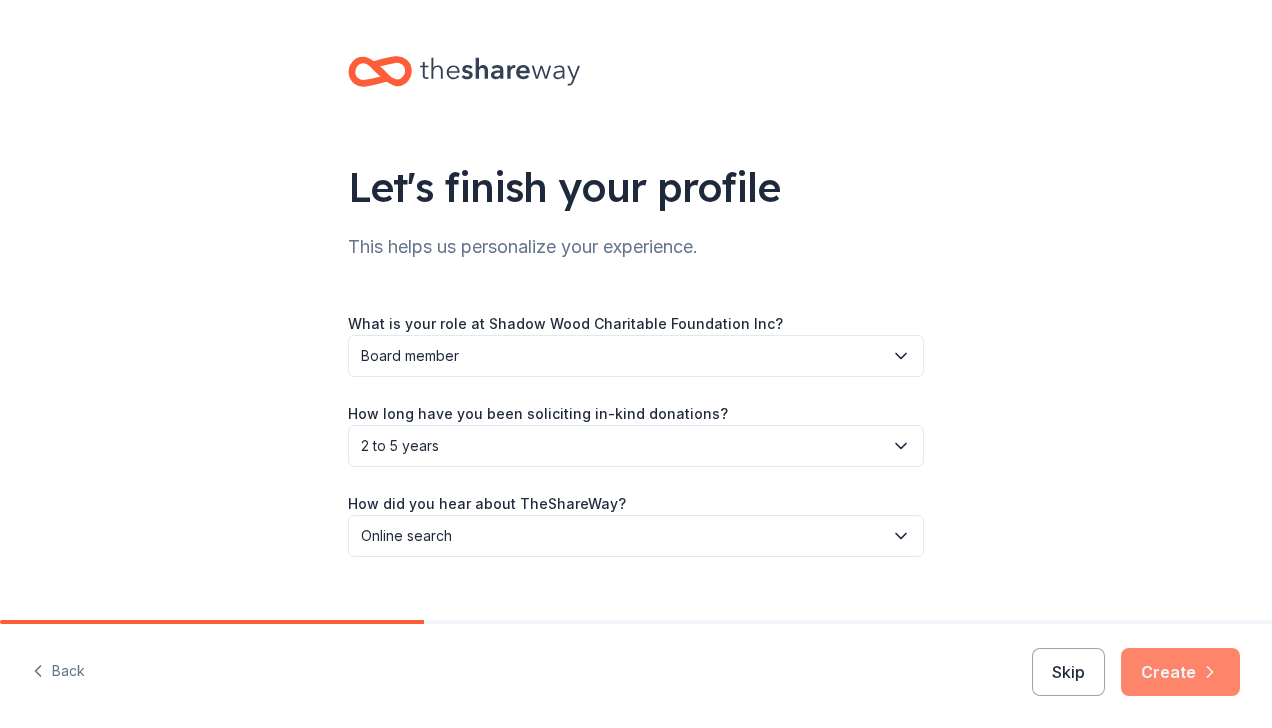 click on "Create" at bounding box center (1180, 672) 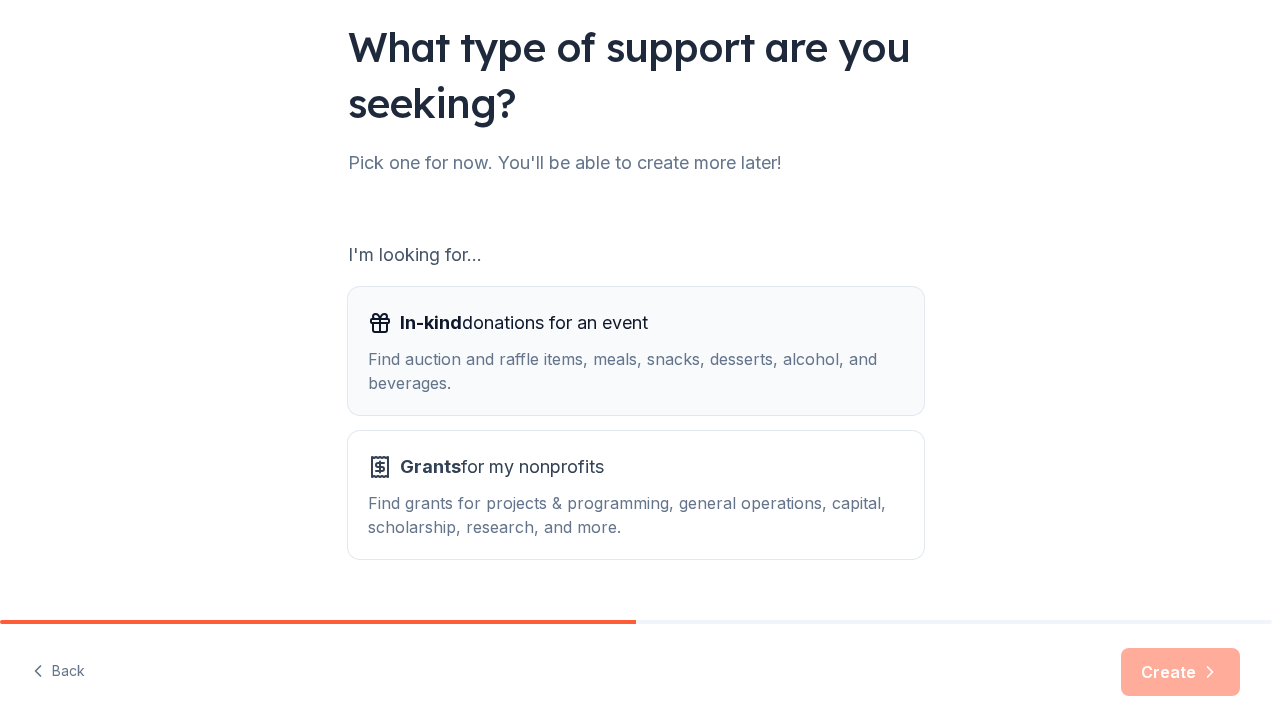 scroll, scrollTop: 187, scrollLeft: 0, axis: vertical 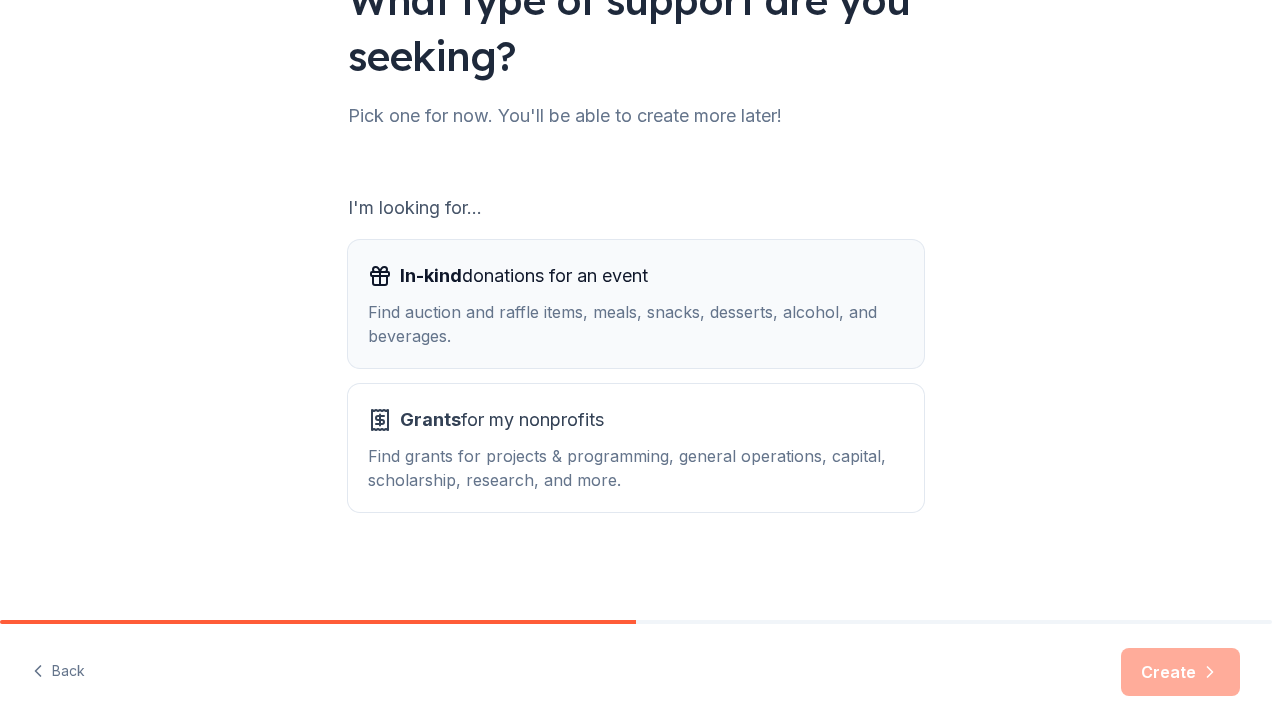click on "In-kind  donations for an event Find auction and raffle items, meals, snacks, desserts, alcohol, and beverages." at bounding box center (636, 304) 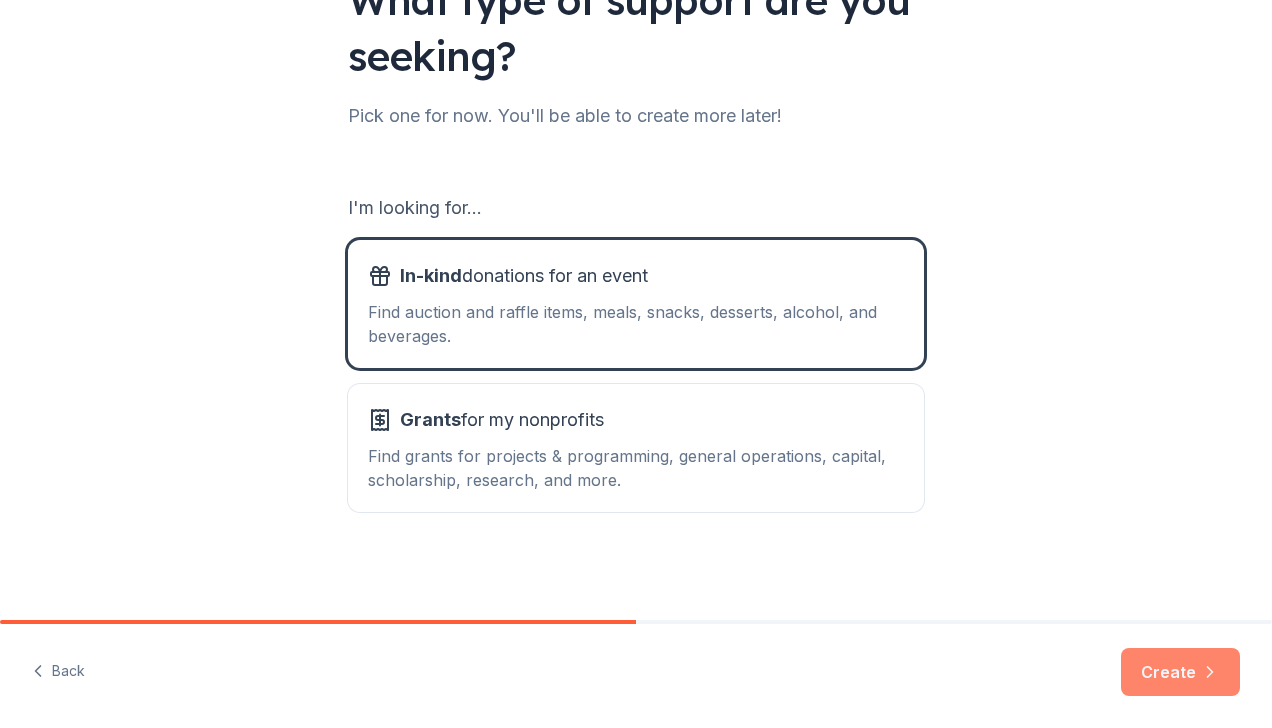 click on "Create" at bounding box center (1180, 672) 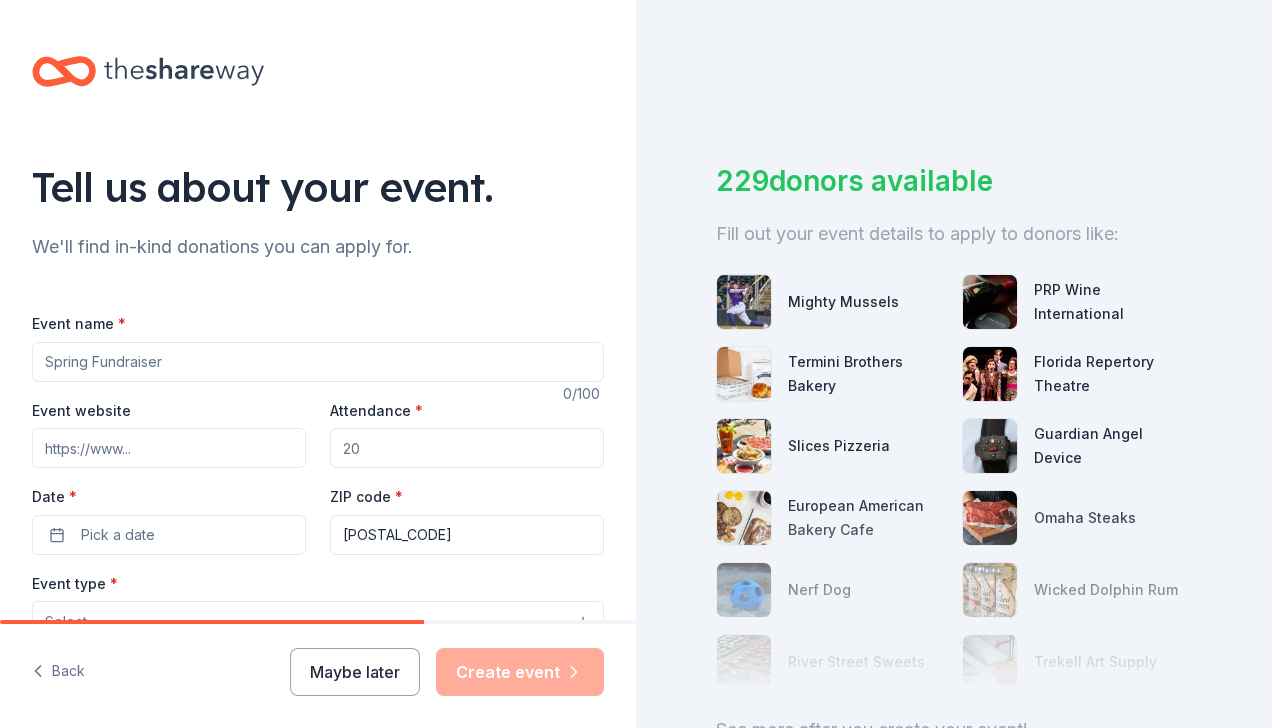 click on "Event name *" at bounding box center (318, 362) 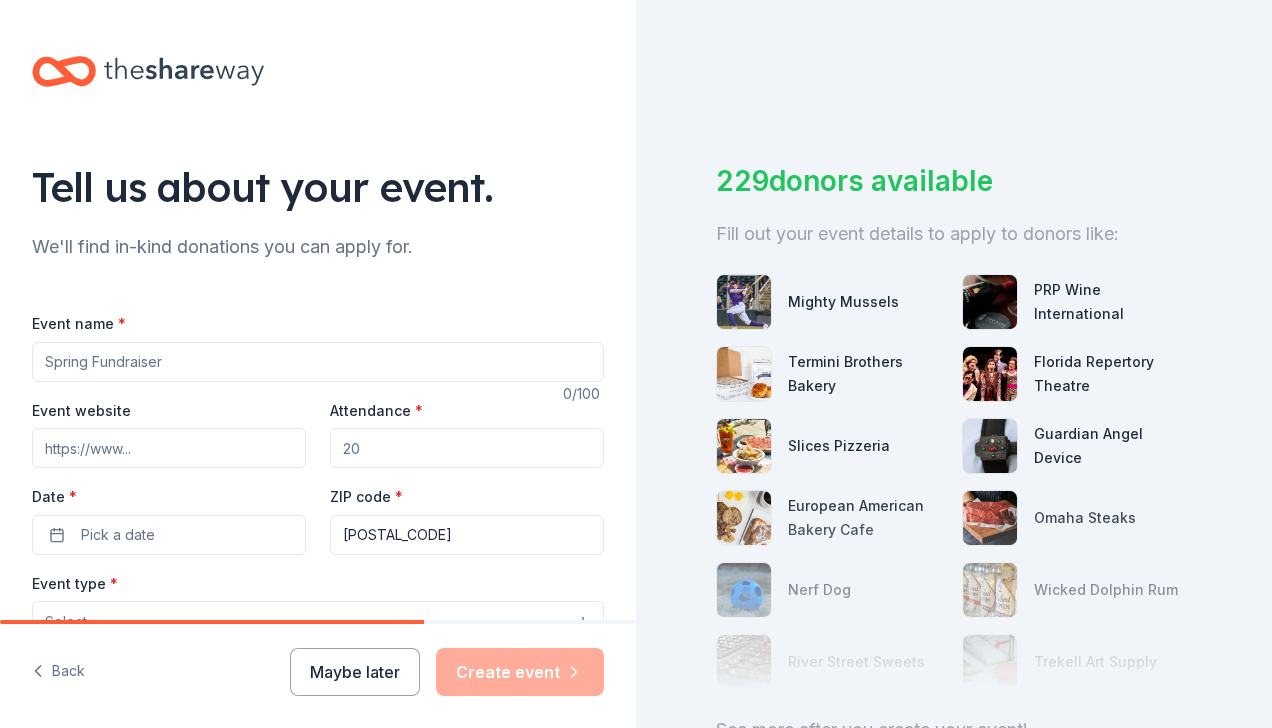 drag, startPoint x: 176, startPoint y: 360, endPoint x: -4, endPoint y: 378, distance: 180.89777 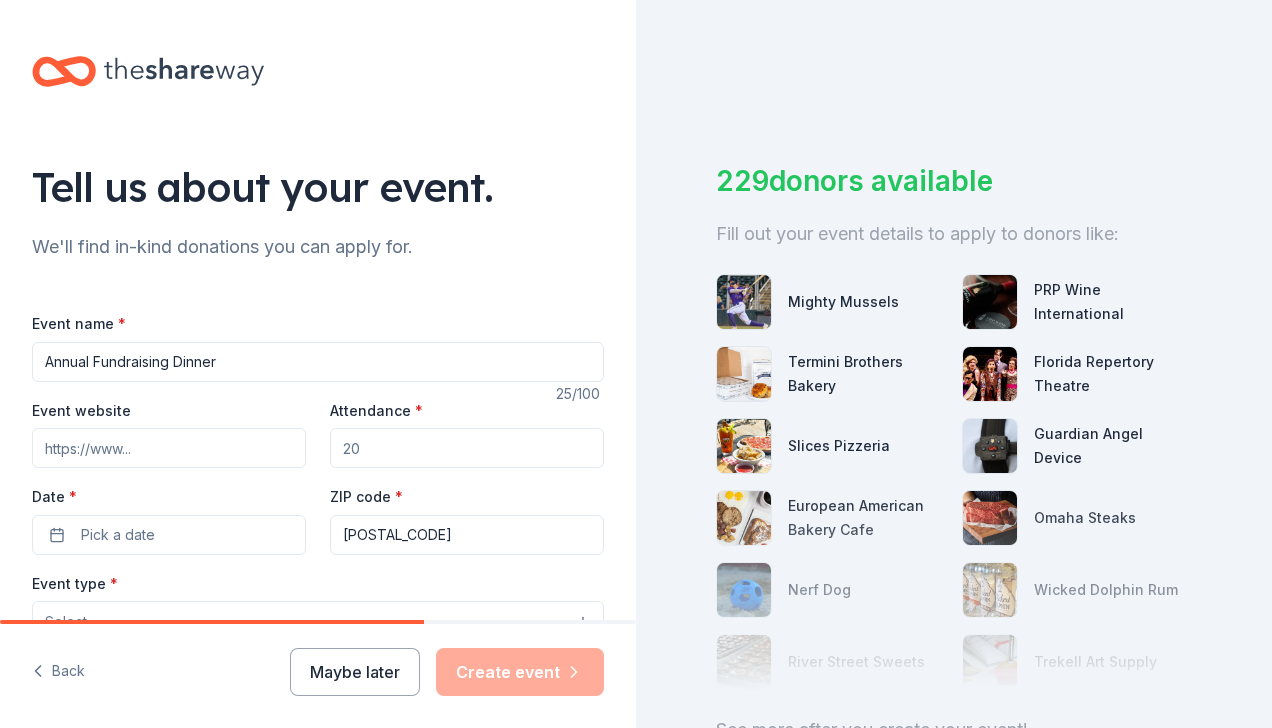 type on "Annual Fundraising Dinner" 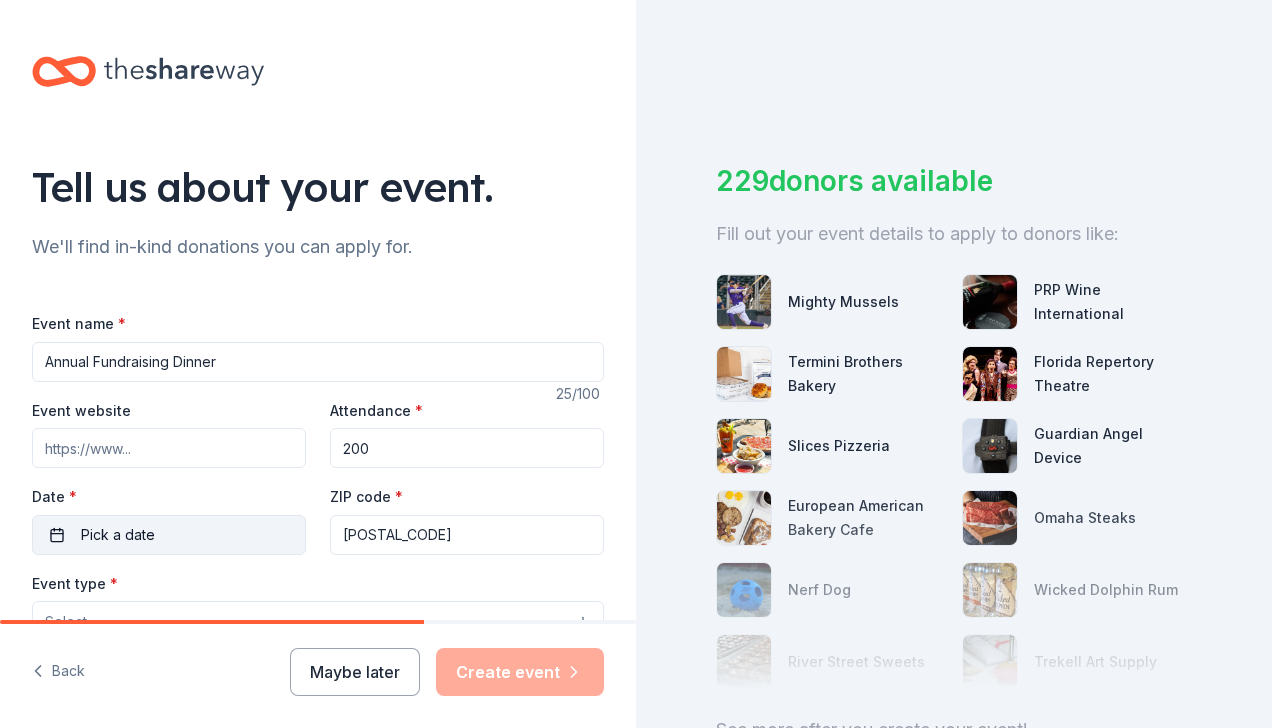 type on "200" 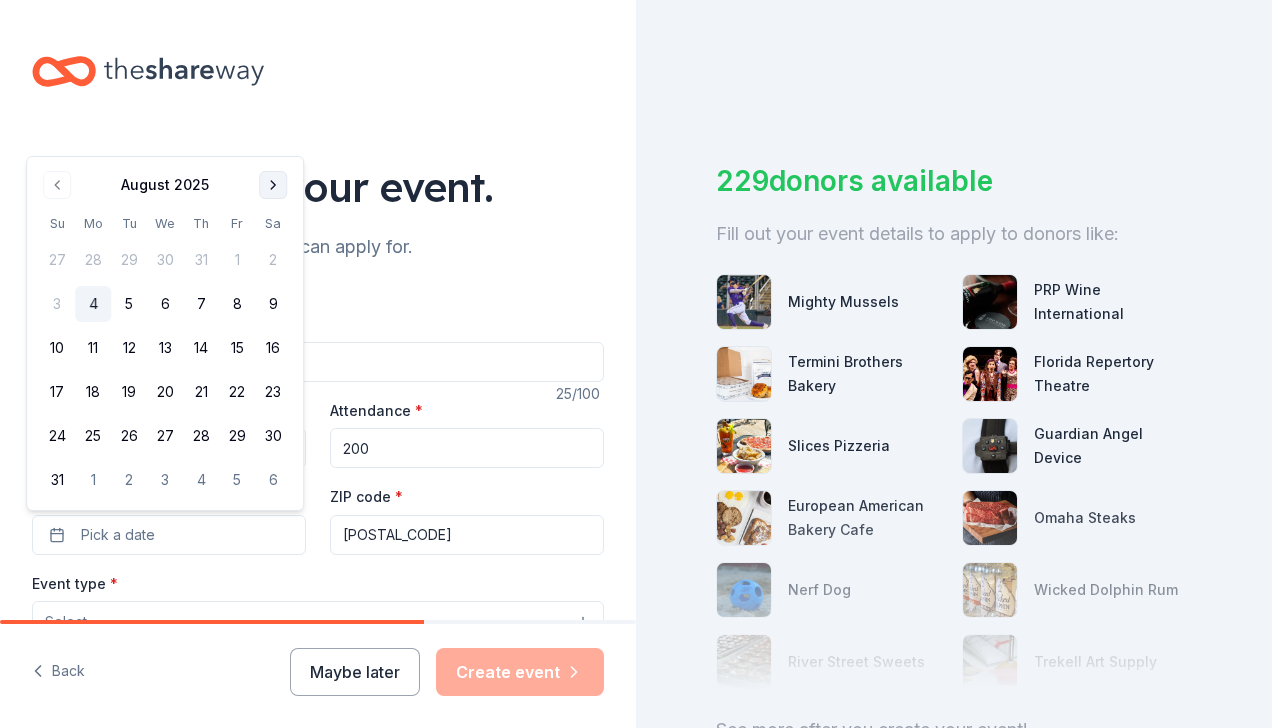 click at bounding box center (273, 185) 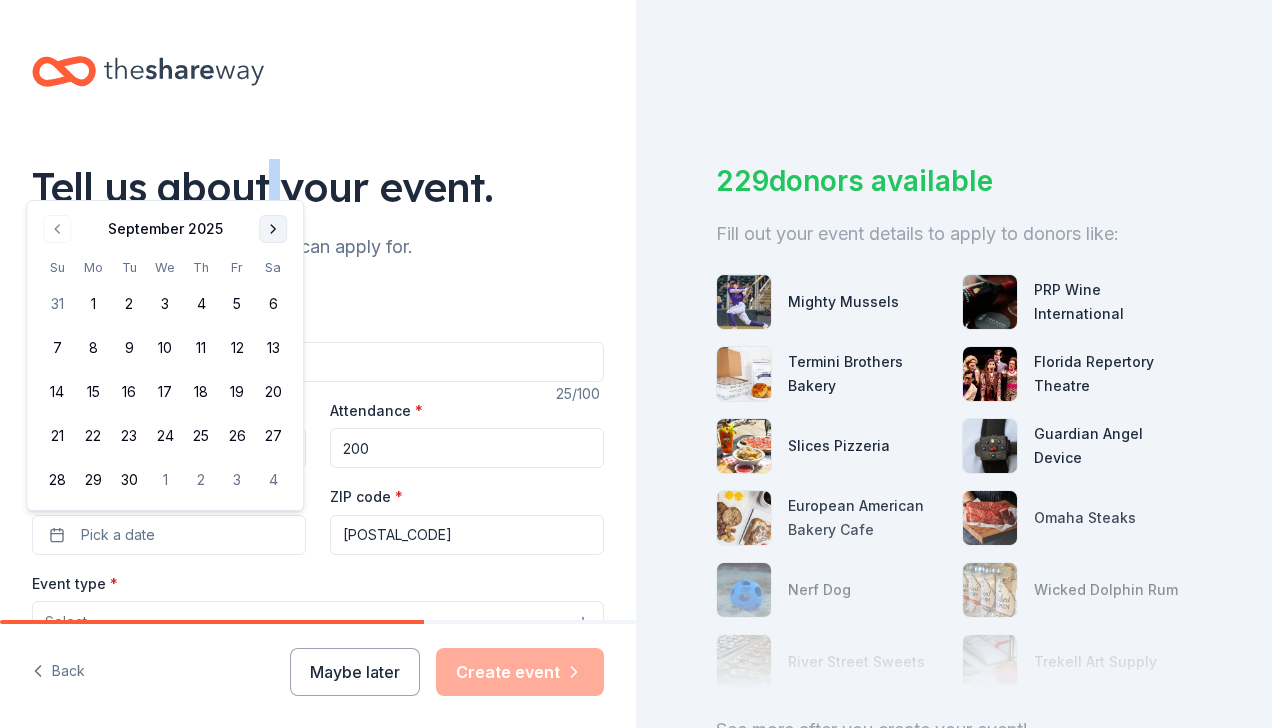 click on "Tell us about your event." at bounding box center (318, 187) 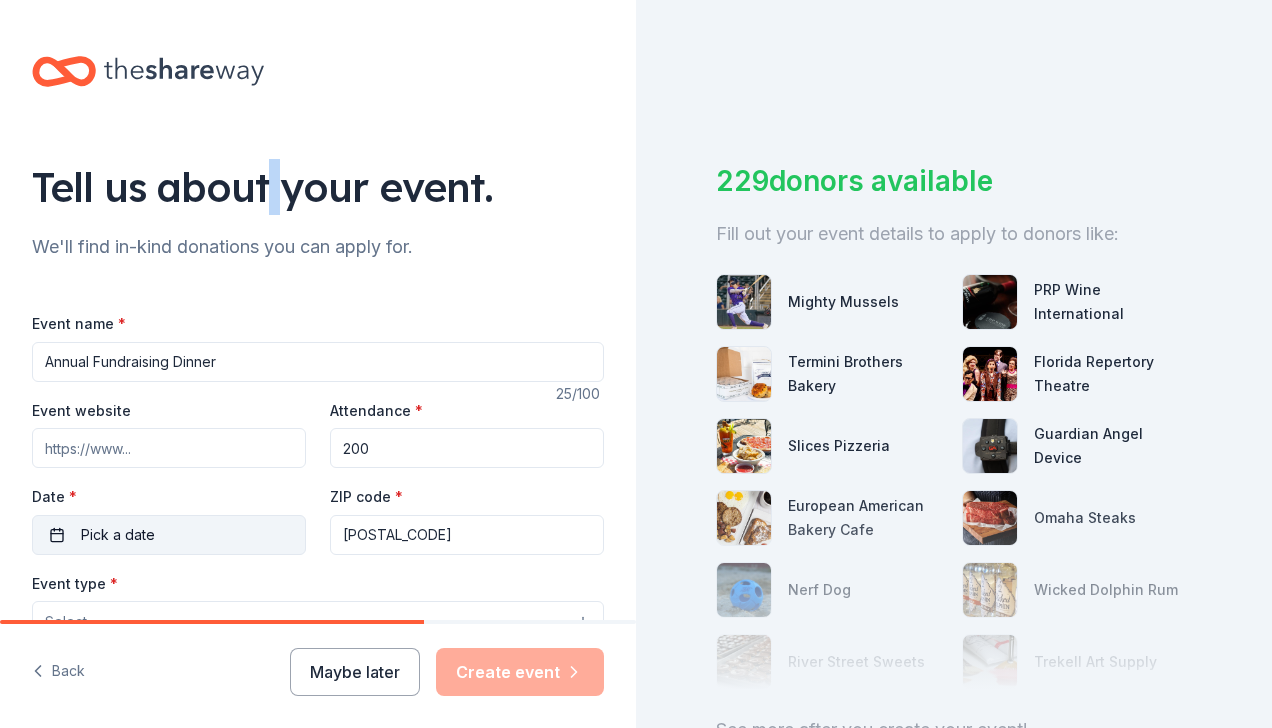 click on "Pick a date" at bounding box center (169, 535) 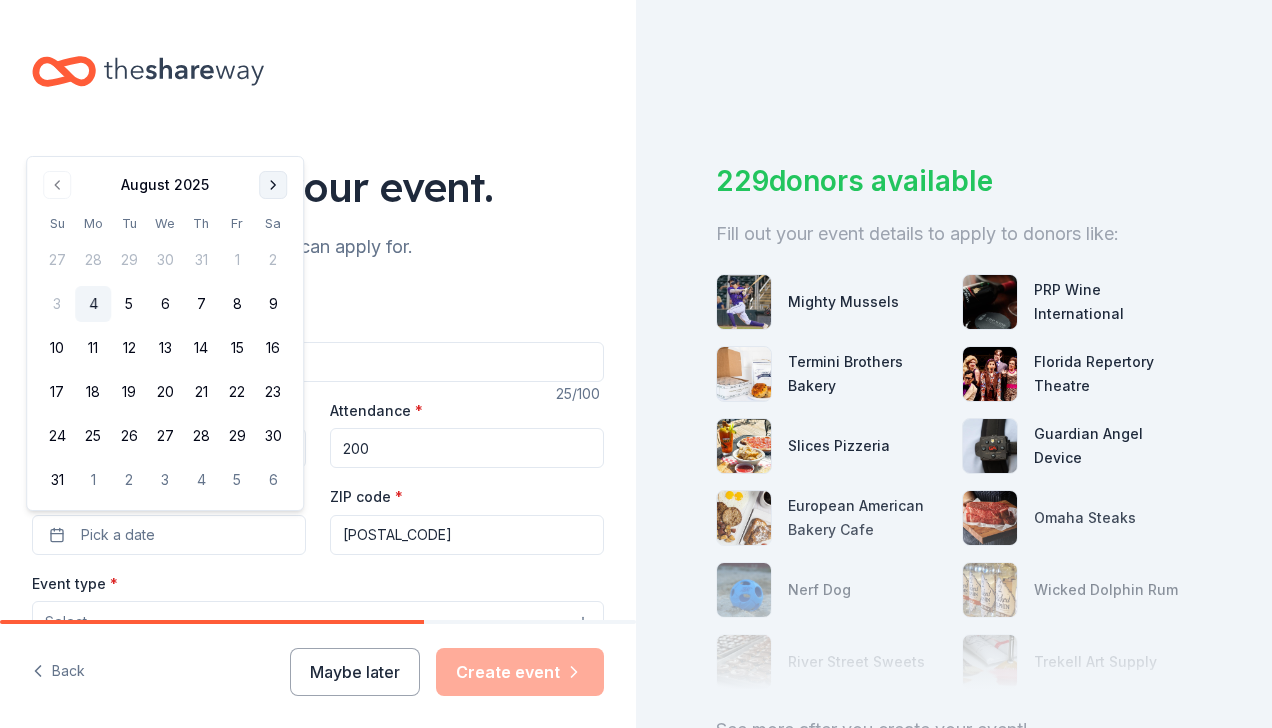 click at bounding box center [273, 185] 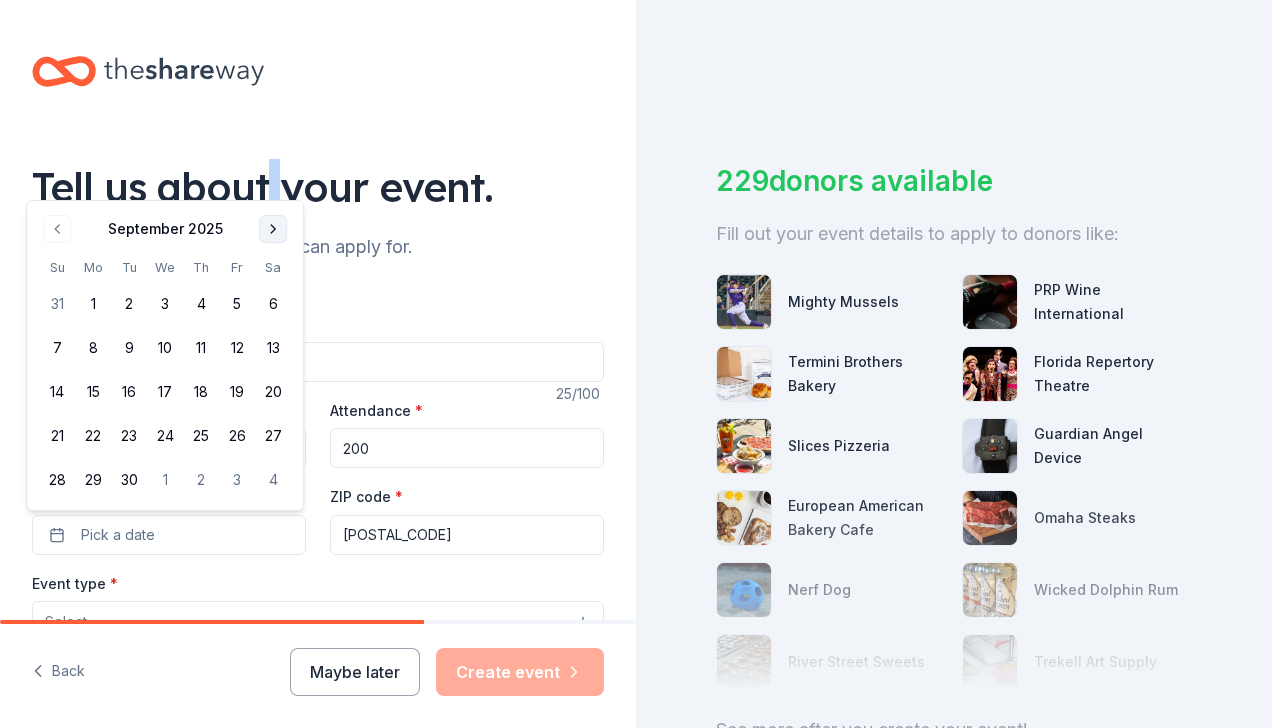 click at bounding box center (273, 229) 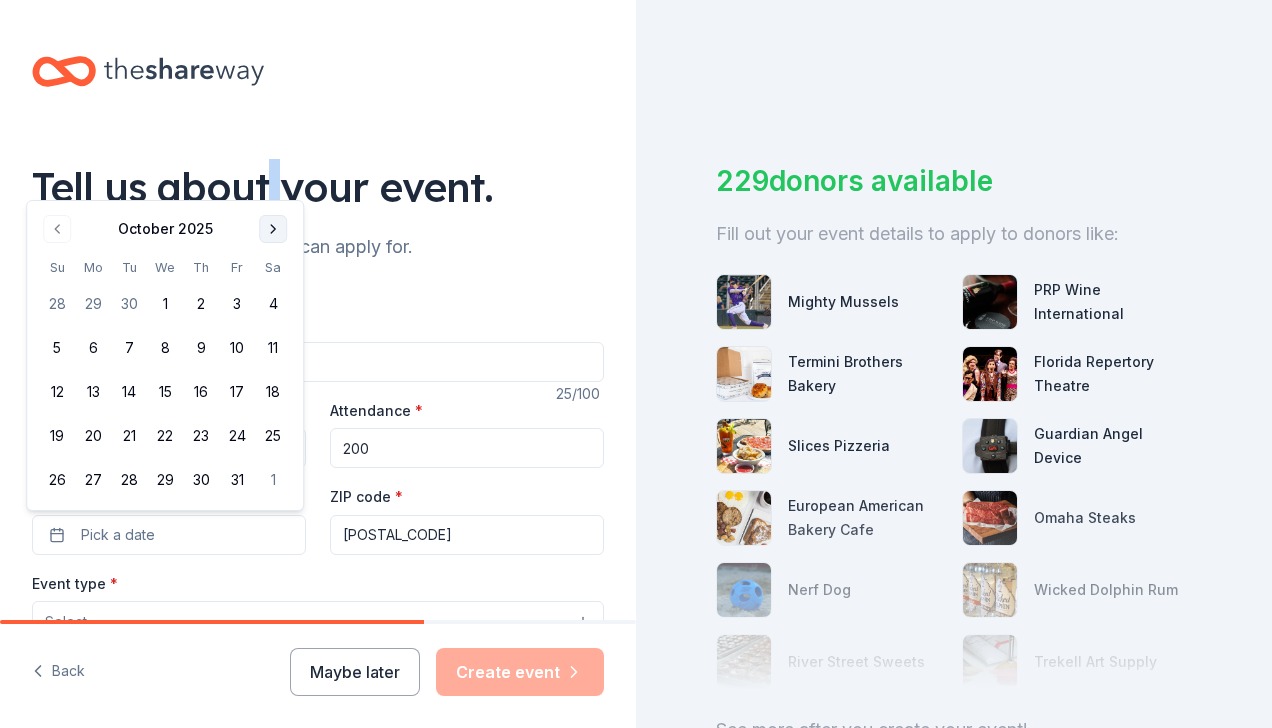 click at bounding box center [273, 229] 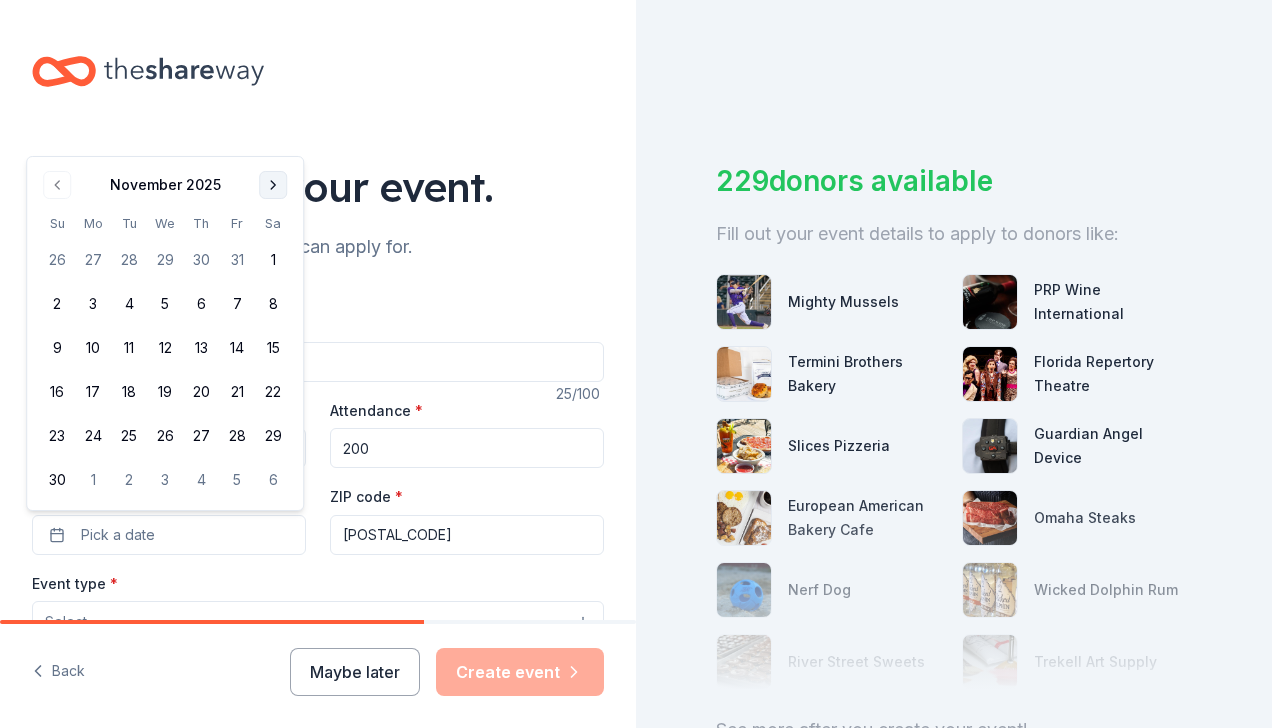 click at bounding box center [273, 185] 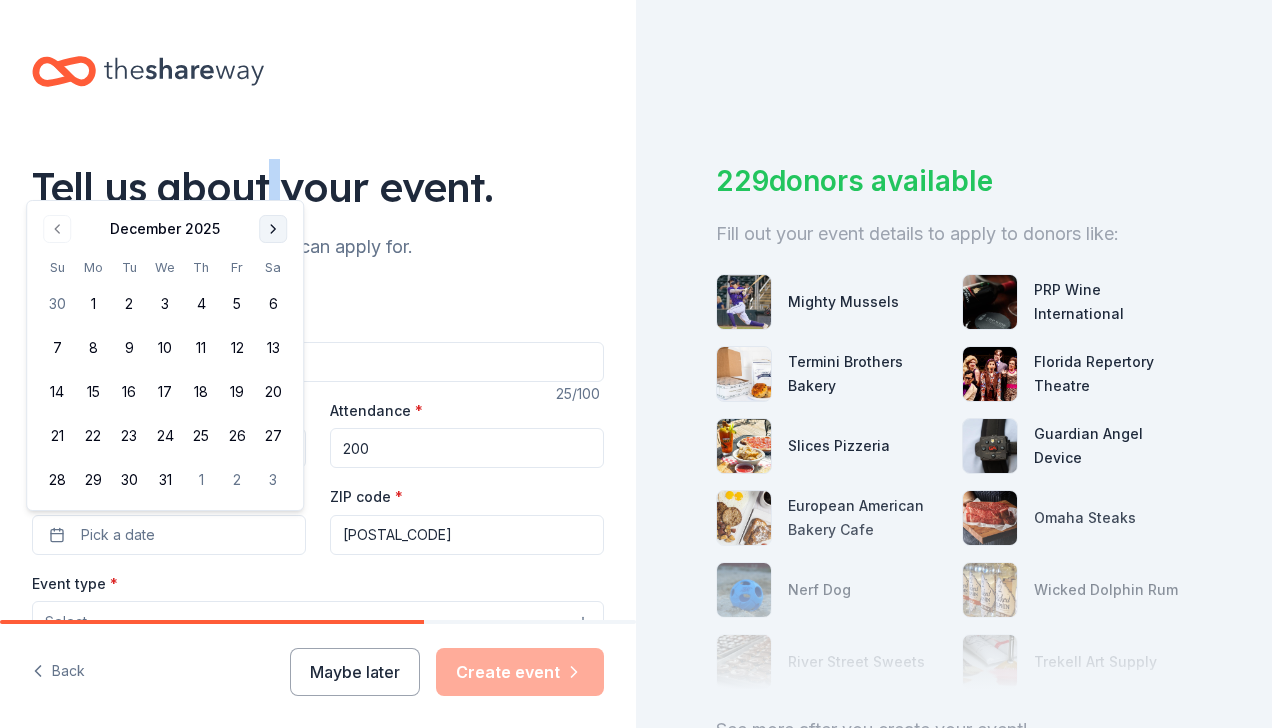 click at bounding box center [273, 229] 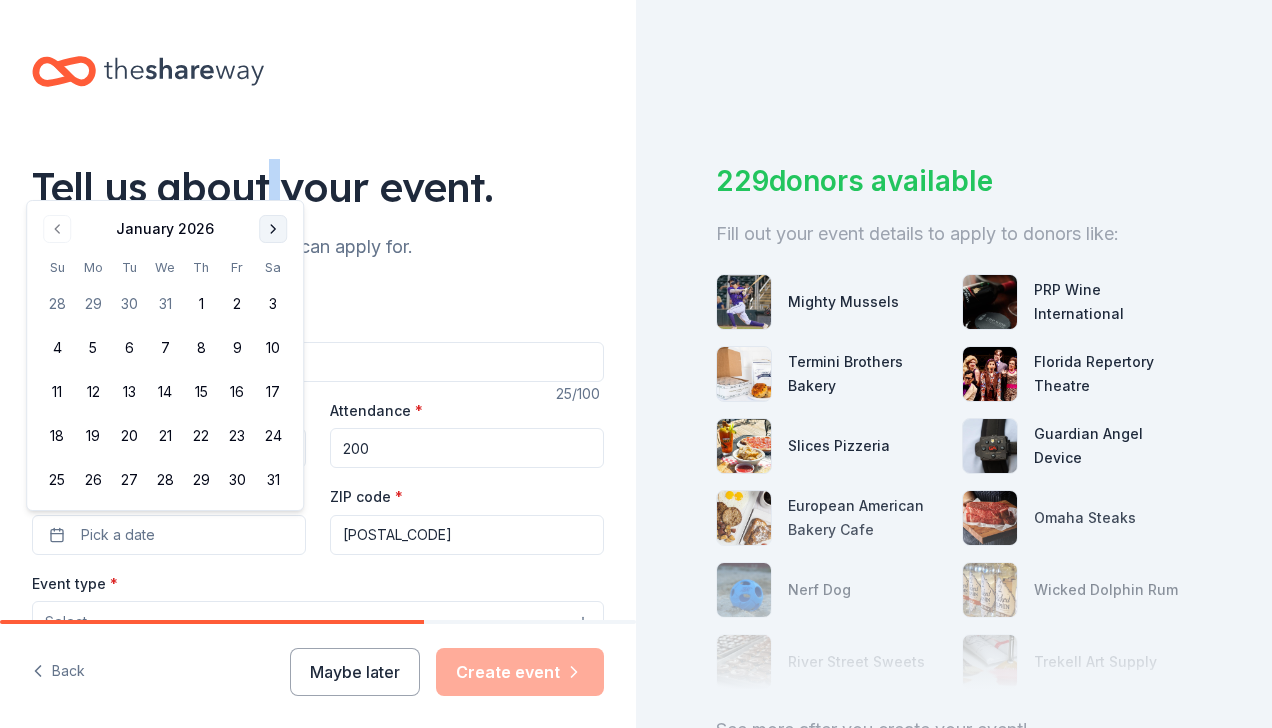 click at bounding box center (273, 229) 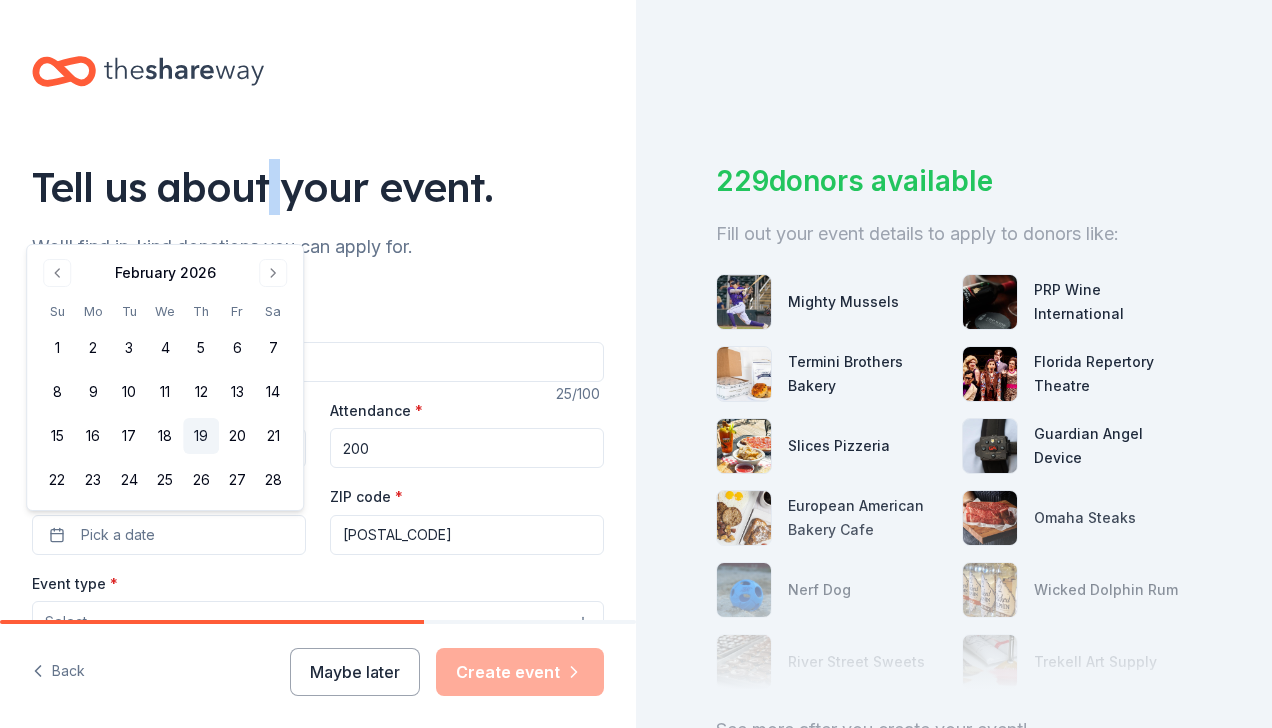 click on "19" at bounding box center (201, 436) 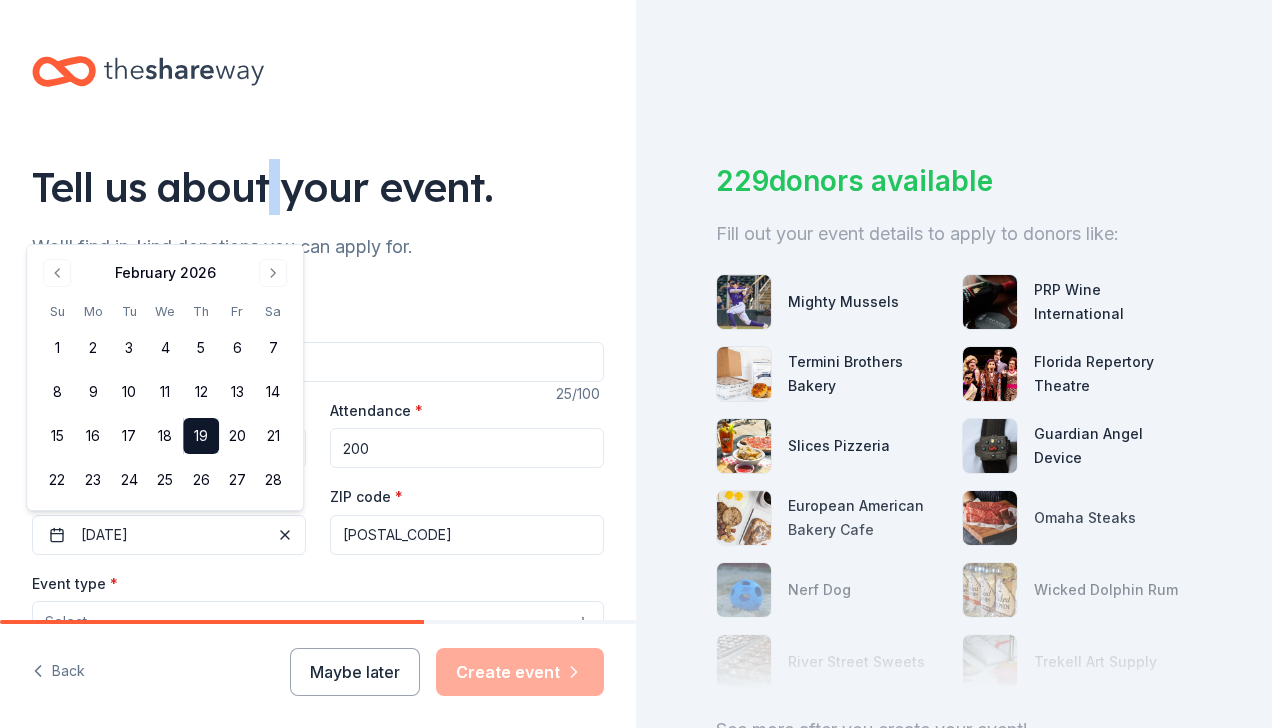 click on "Select" at bounding box center (318, 622) 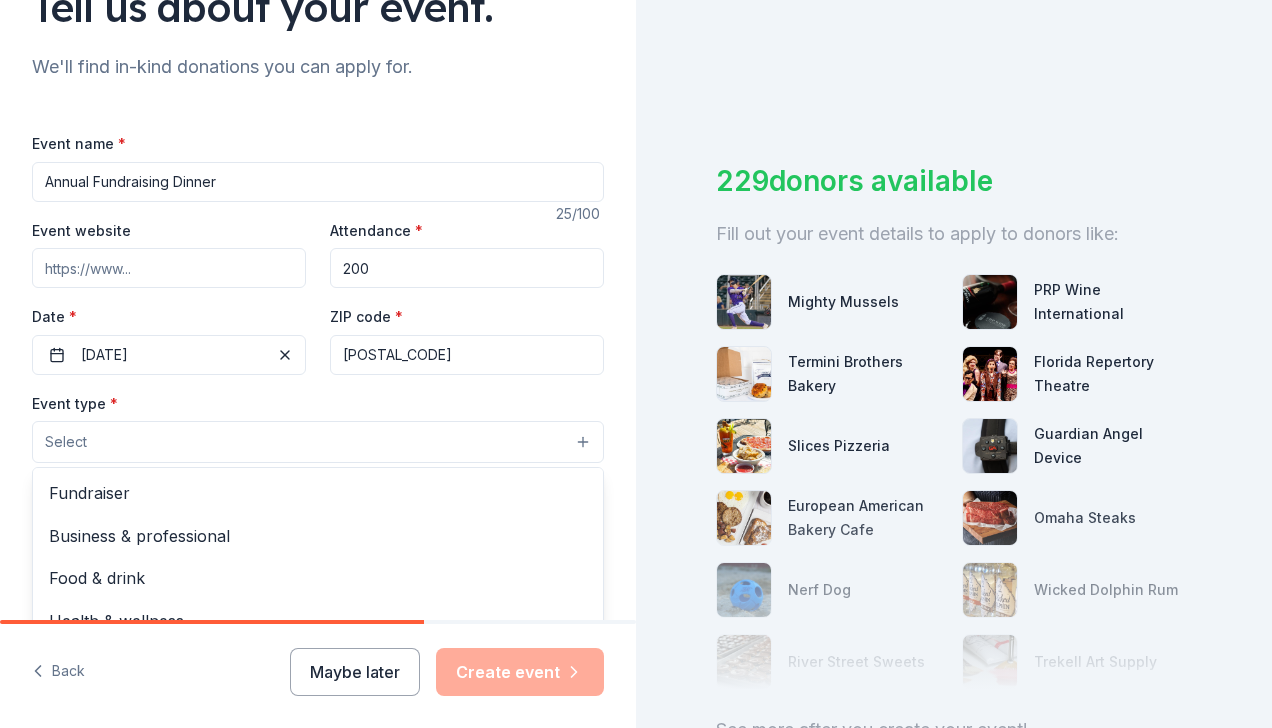 scroll, scrollTop: 190, scrollLeft: 0, axis: vertical 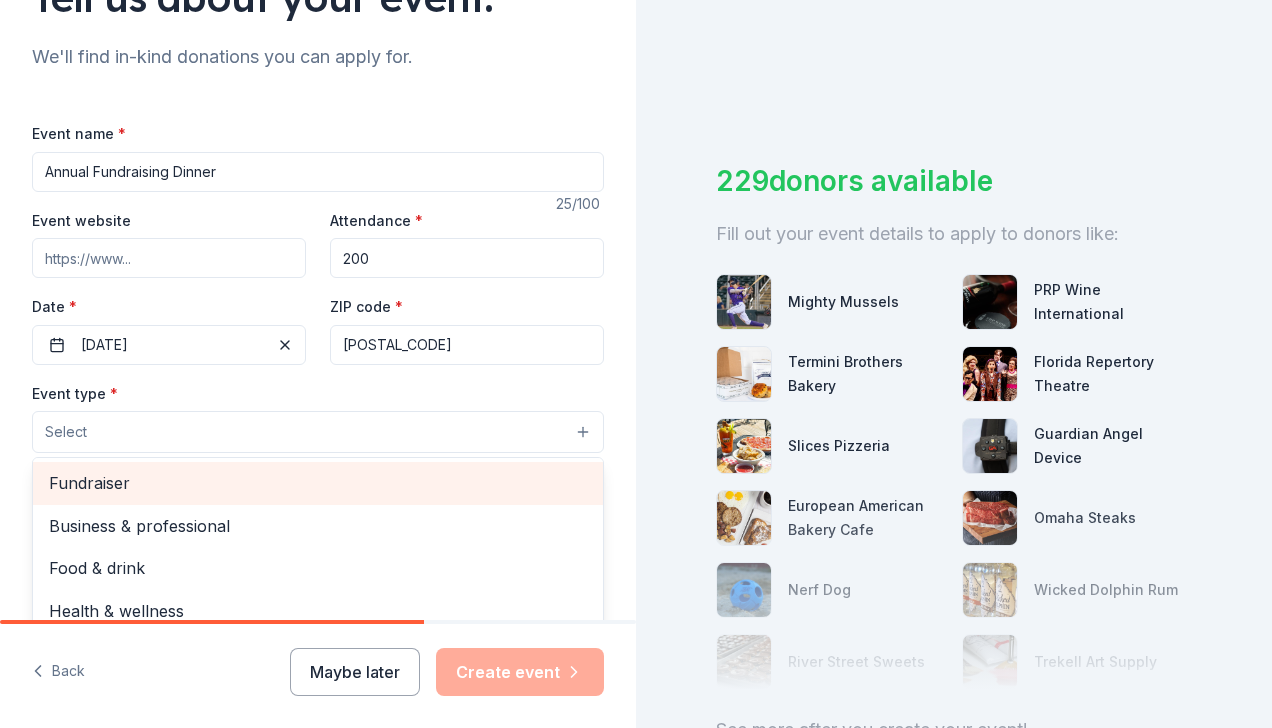 click on "Fundraiser" at bounding box center [318, 483] 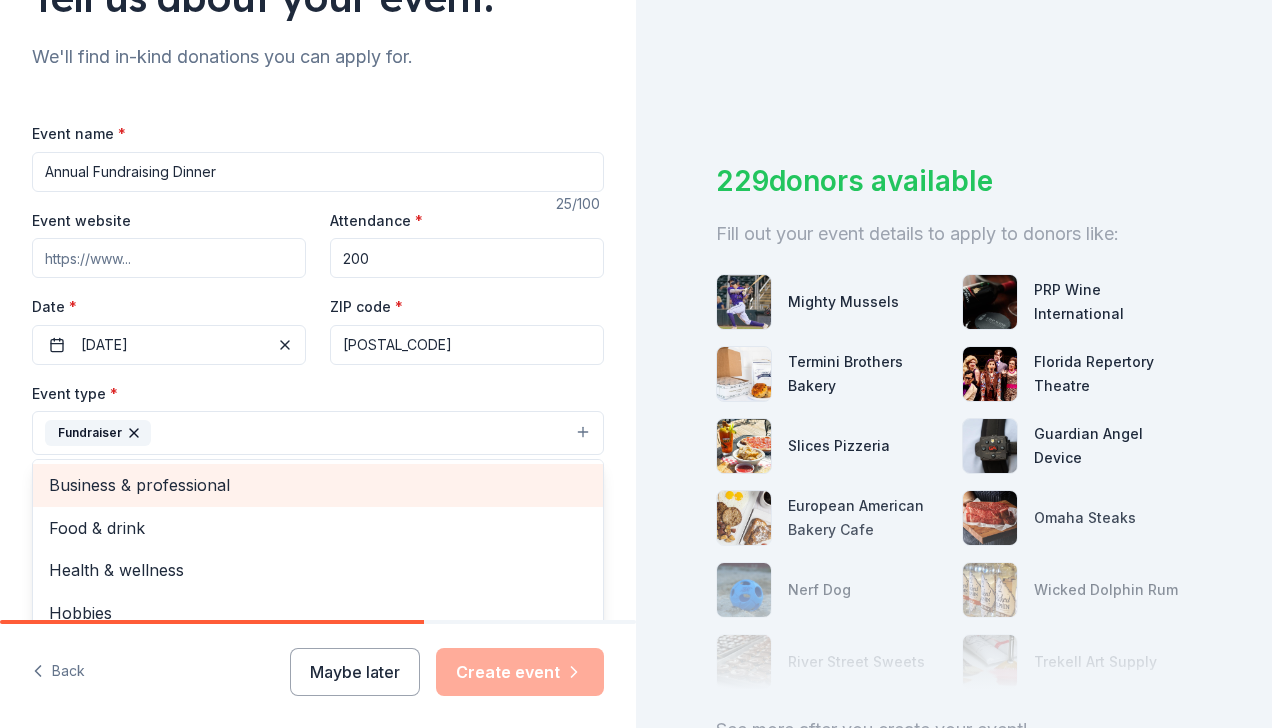 scroll, scrollTop: 24, scrollLeft: 0, axis: vertical 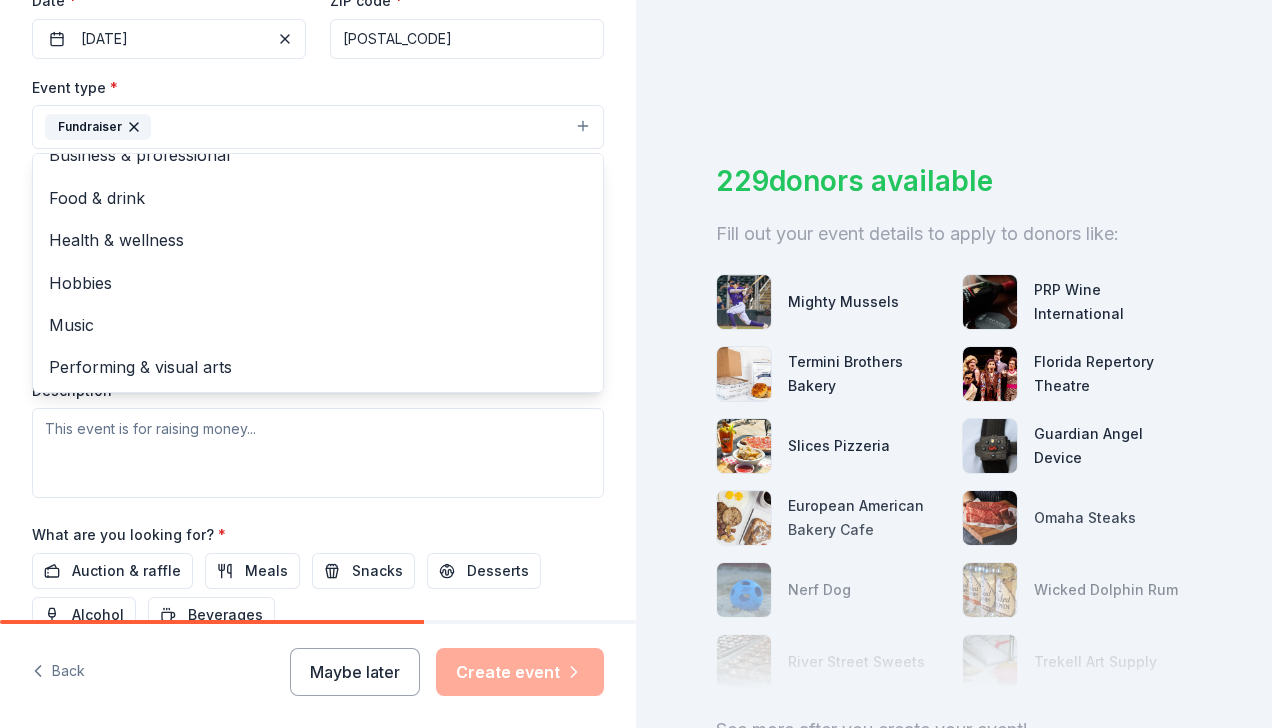 click on "Event type * Fundraiser Business & professional Food & drink Health & wellness Hobbies Music Performing & visual arts Demographic Select We use this information to help brands find events with their target demographic to sponsor their products. Mailing address Apt/unit Description" at bounding box center [318, 286] 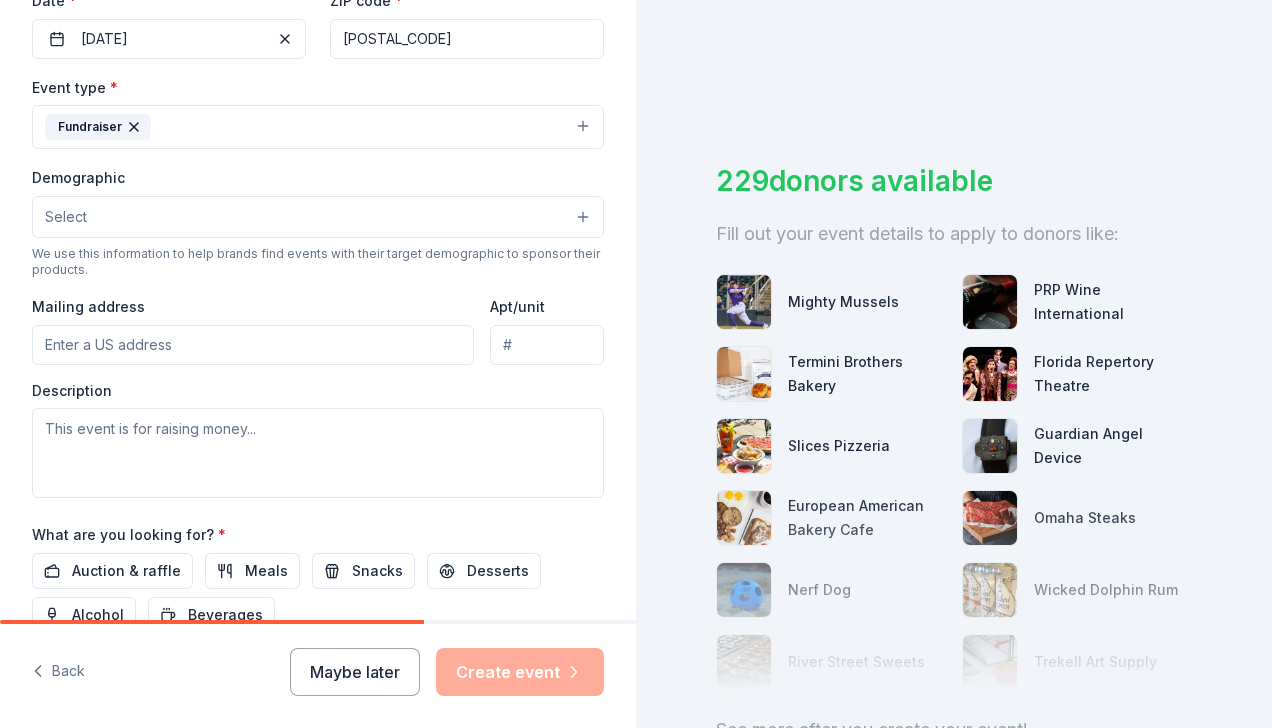 click on "Mailing address" at bounding box center [253, 345] 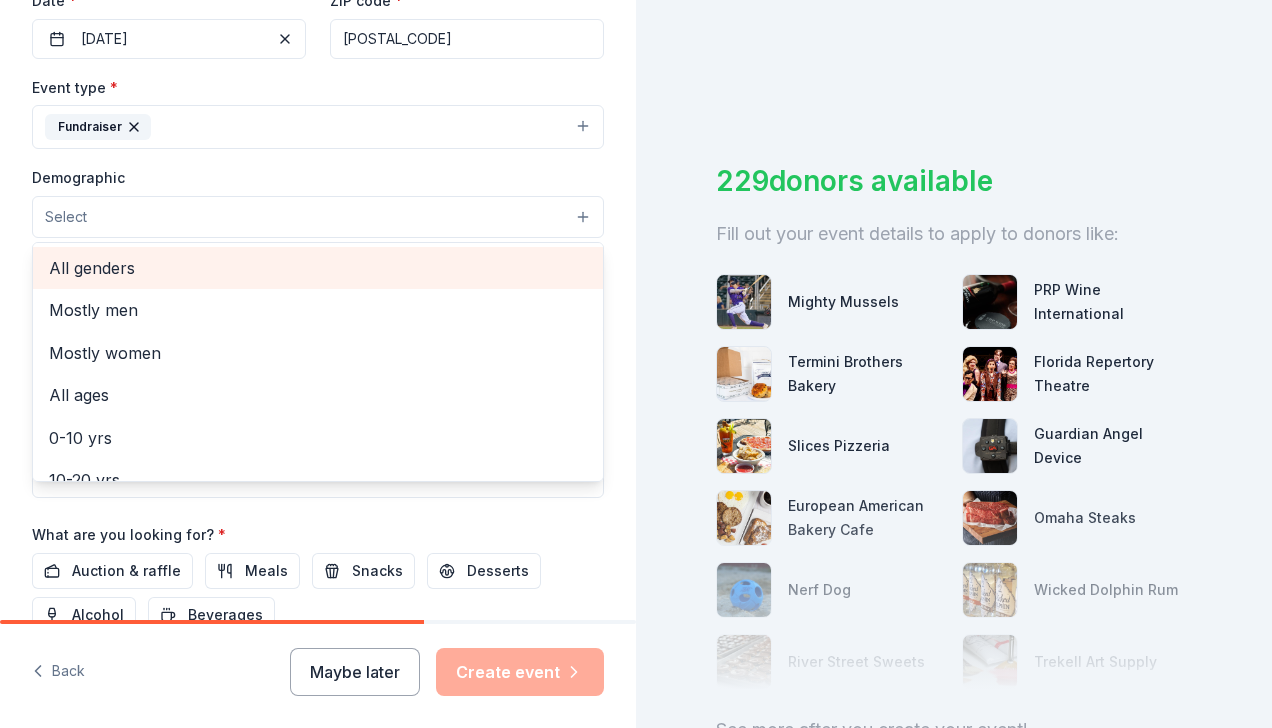 click on "All genders" at bounding box center [318, 268] 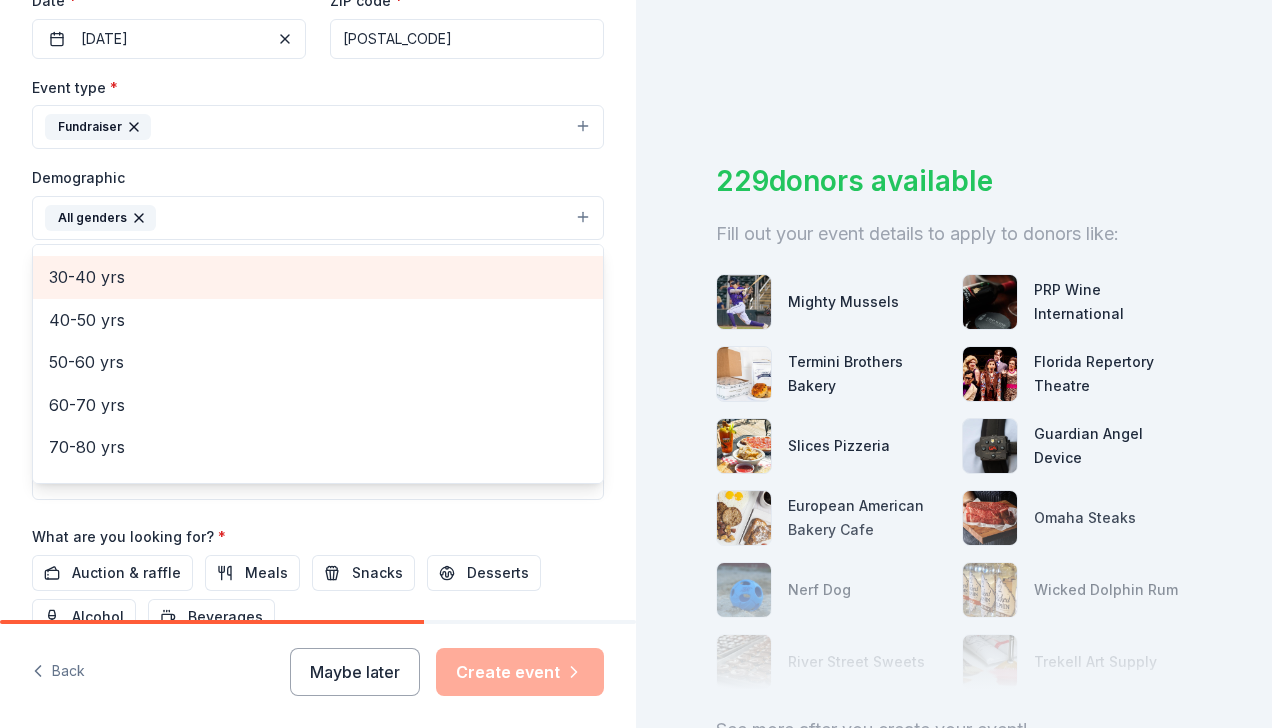 scroll, scrollTop: 268, scrollLeft: 0, axis: vertical 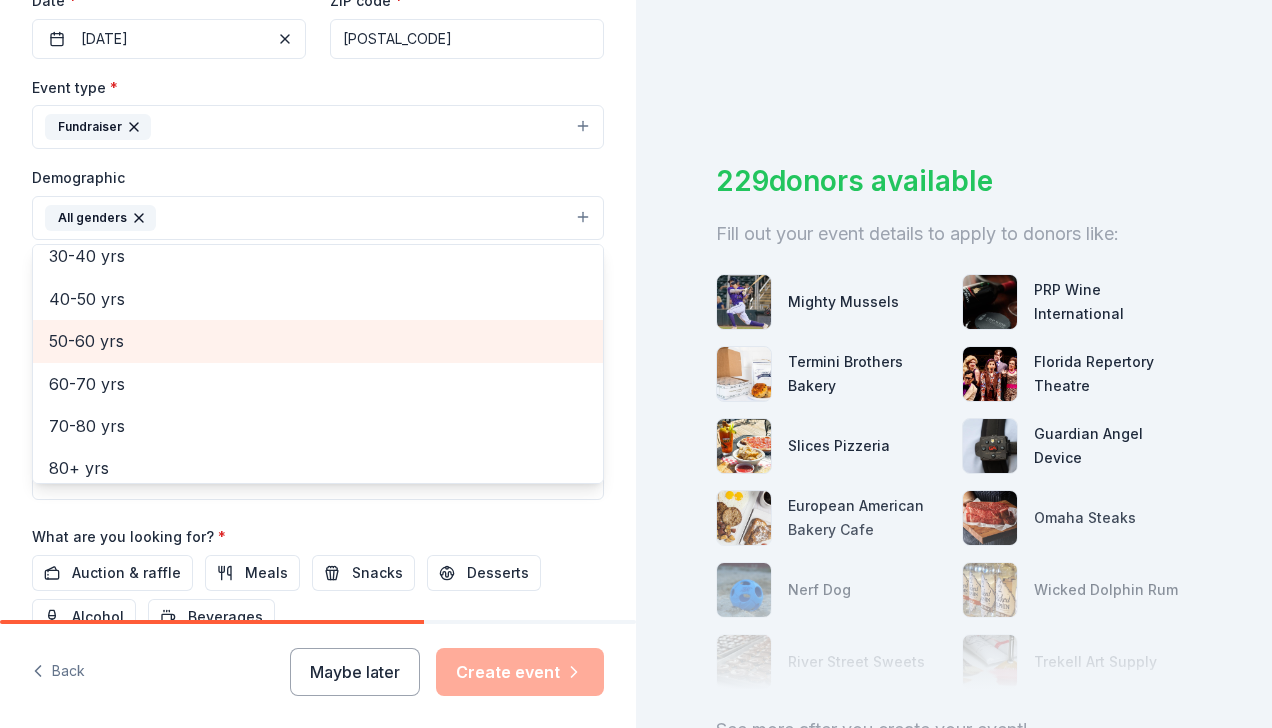 click on "50-60 yrs" at bounding box center (318, 341) 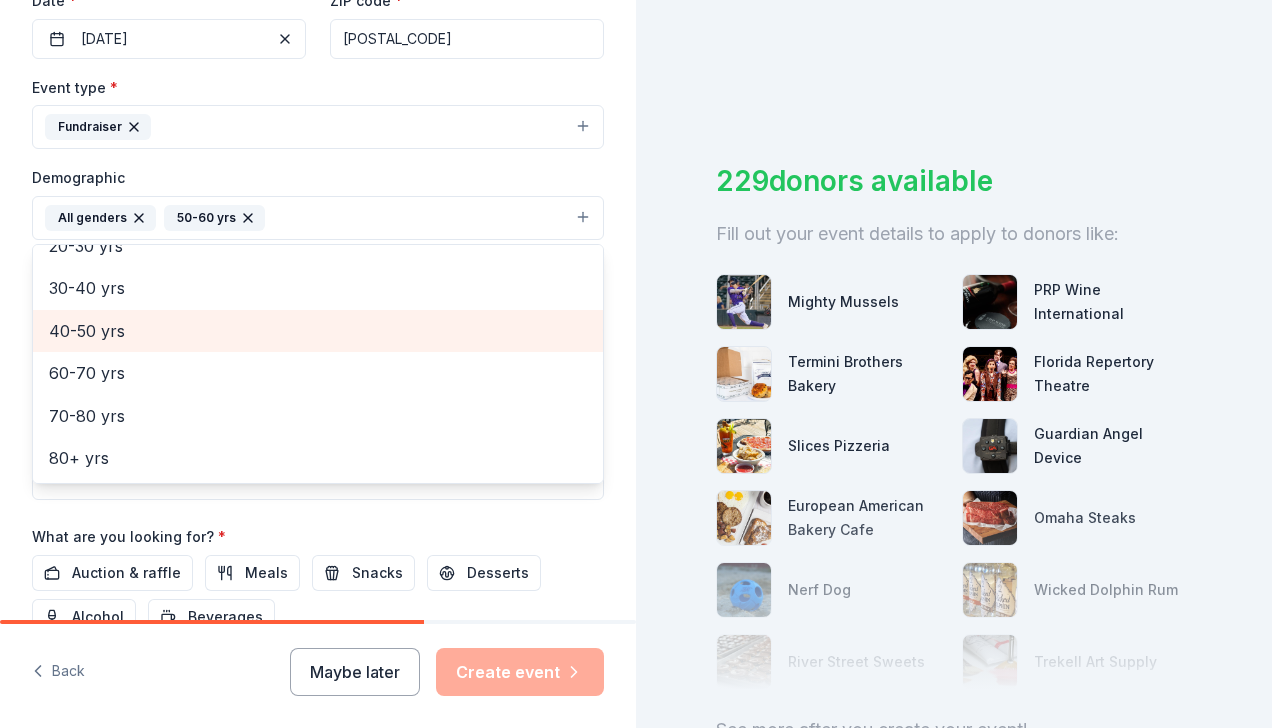 scroll, scrollTop: 236, scrollLeft: 0, axis: vertical 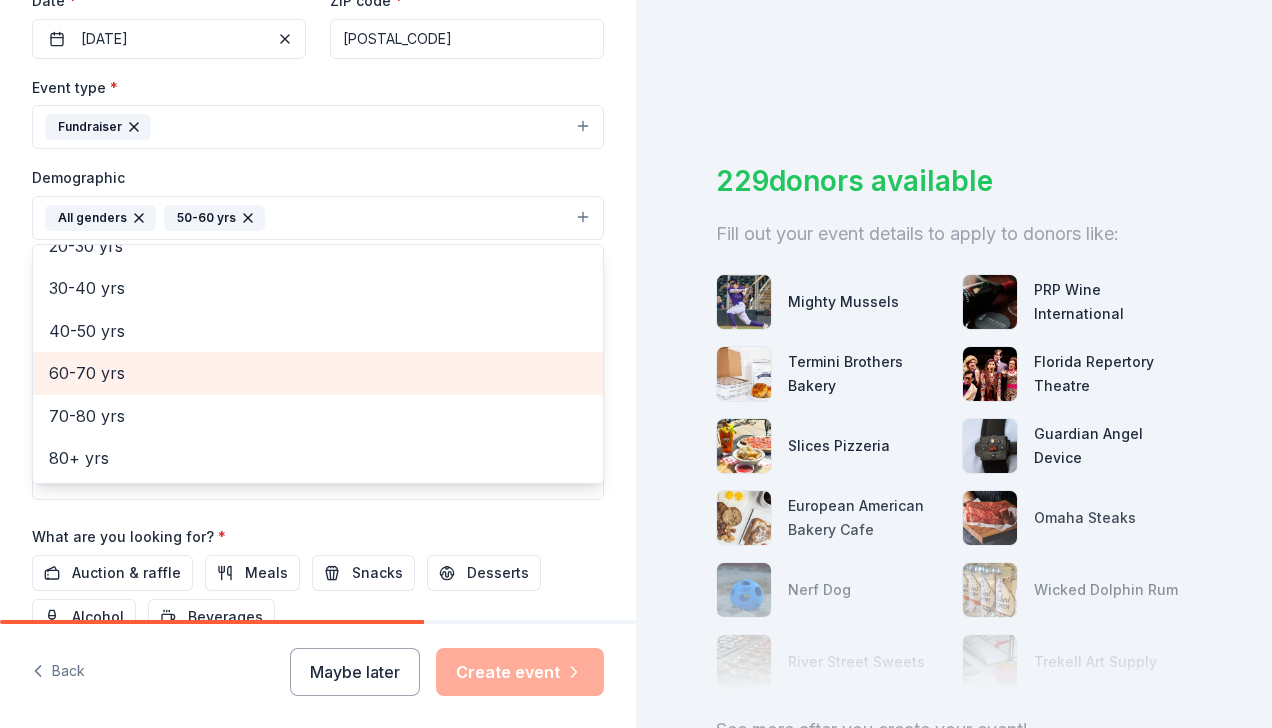 click on "60-70 yrs" at bounding box center (318, 373) 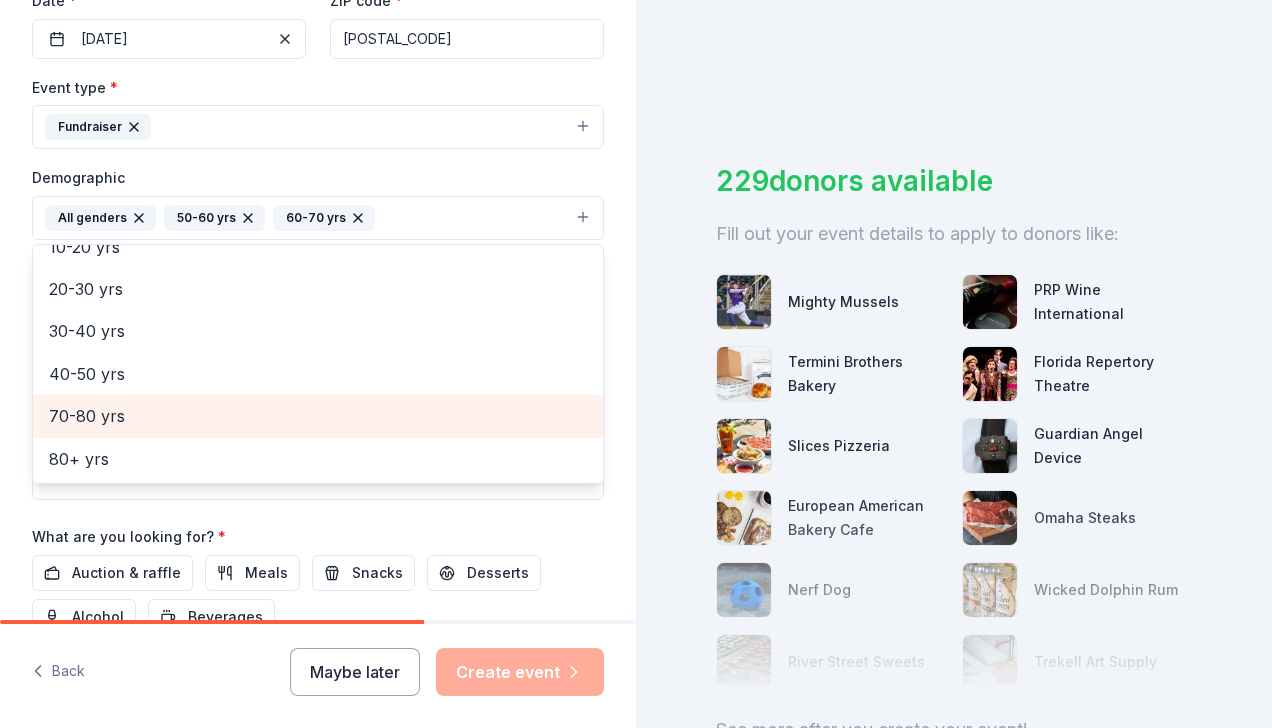 click on "70-80 yrs" at bounding box center [318, 416] 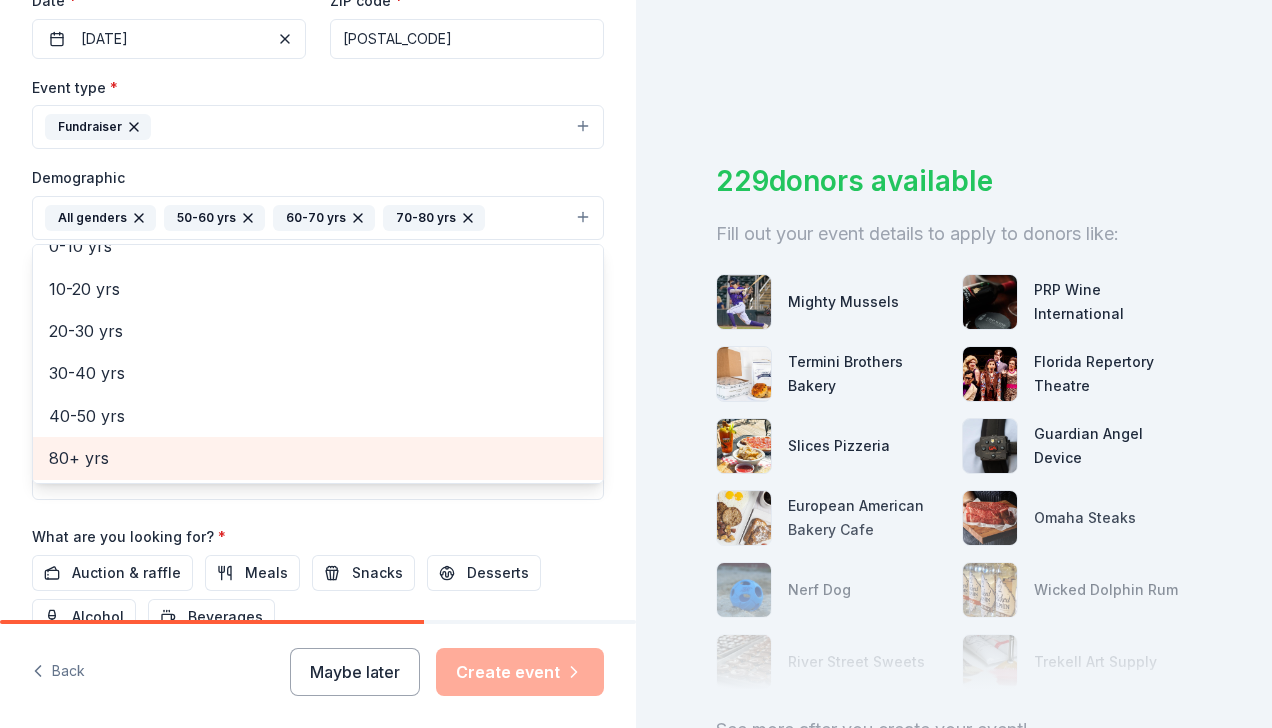 click on "80+ yrs" at bounding box center [318, 458] 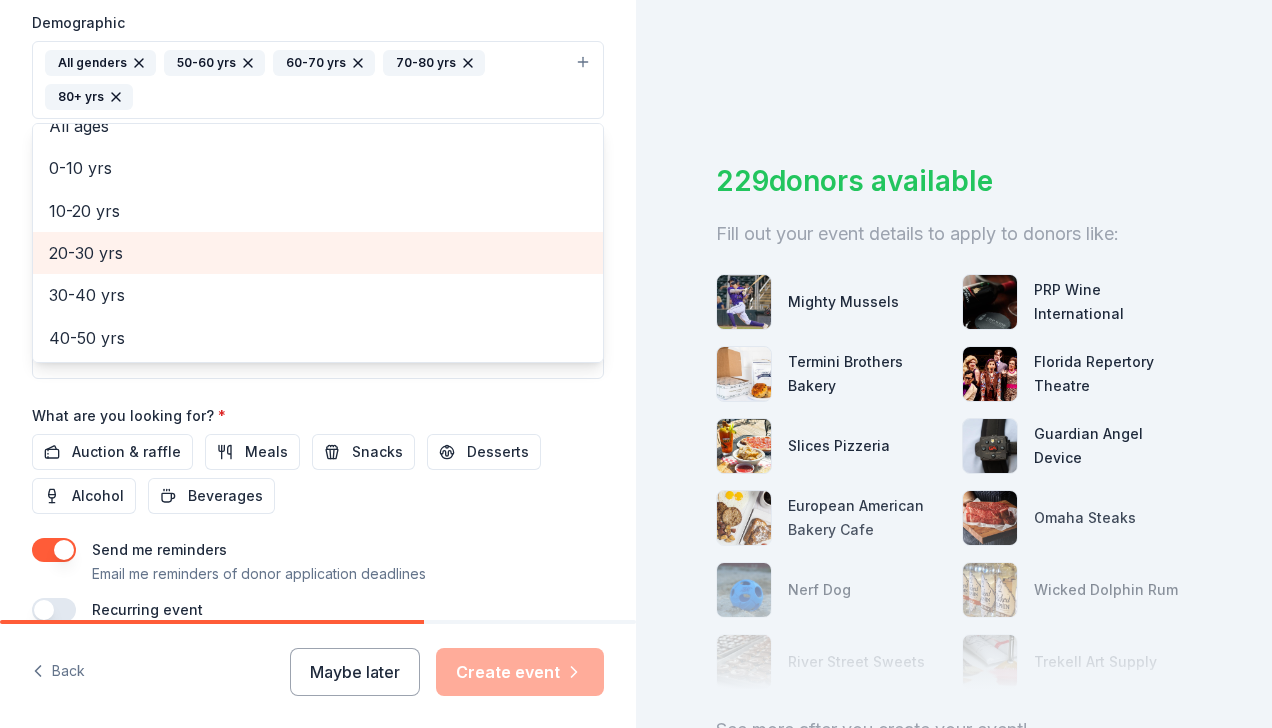 scroll, scrollTop: 748, scrollLeft: 0, axis: vertical 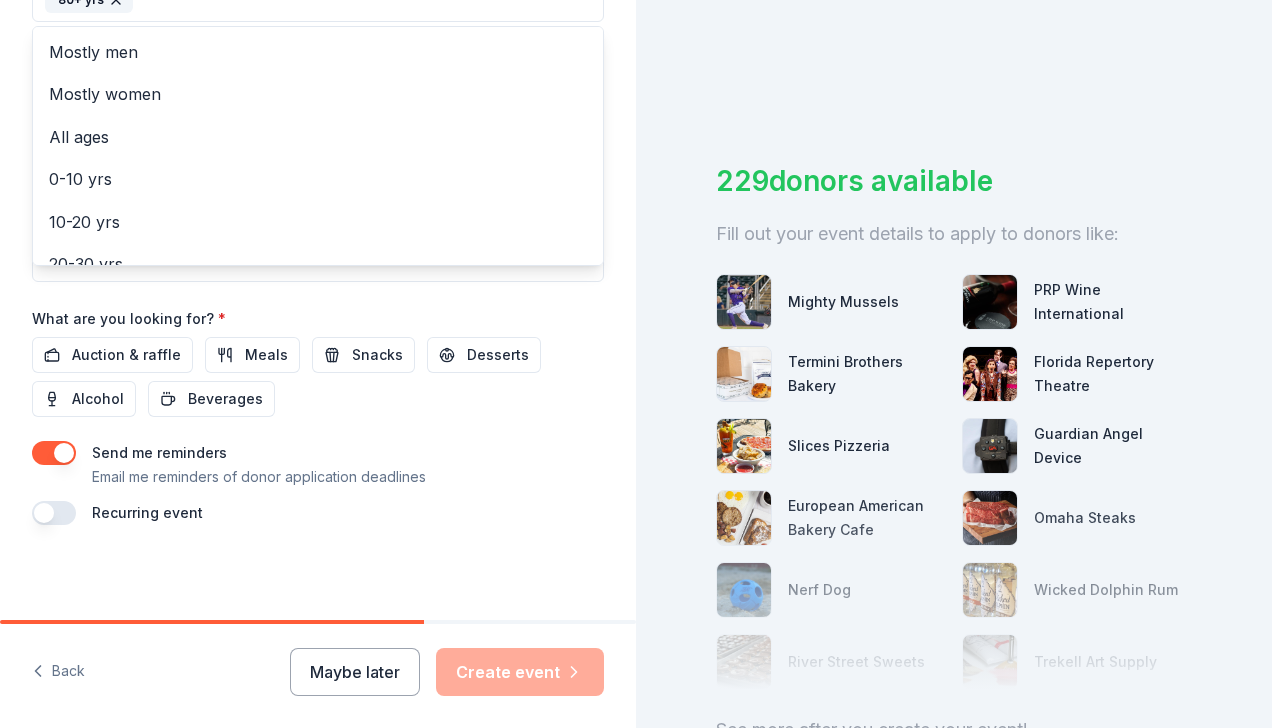 click on "Tell us about your event. We'll find in-kind donations you can apply for. Event name * Annual Fundraising Dinner [NUMBER] / [NUMBER] Event website Attendance * [NUMBER] Date * [DATE] ZIP code * [POSTAL_CODE] Event type * Fundraiser Demographic All genders [AGE] yrs [AGE] yrs [AGE] yrs [AGE]+ yrs Mostly men Mostly women All ages [AGE] yrs [AGE] yrs [AGE] yrs [AGE] yrs [AGE] yrs We use this information to help brands find events with their target demographic to sponsor their products. Mailing address Apt/unit Description What are you looking for? * Auction &amp; raffle Meals Snacks Desserts Alcohol Beverages Send me reminders Email me reminders of donor application deadlines Recurring event" at bounding box center (318, -64) 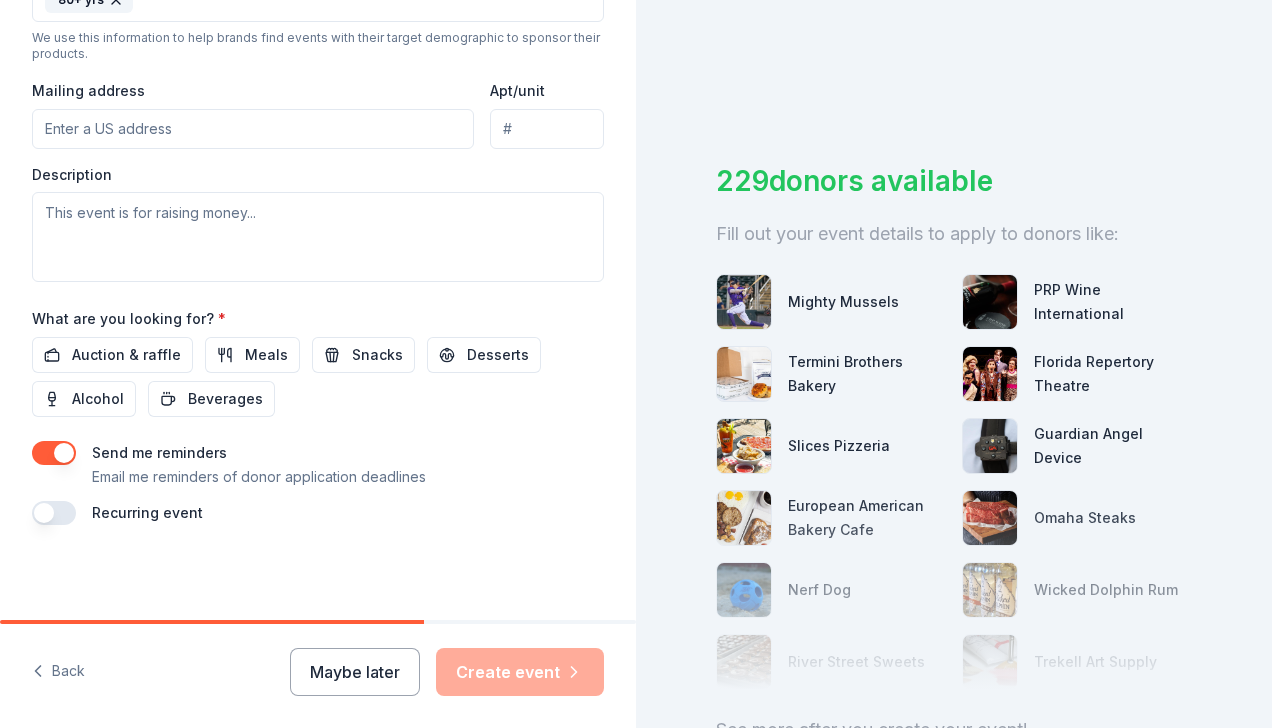 scroll, scrollTop: 692, scrollLeft: 0, axis: vertical 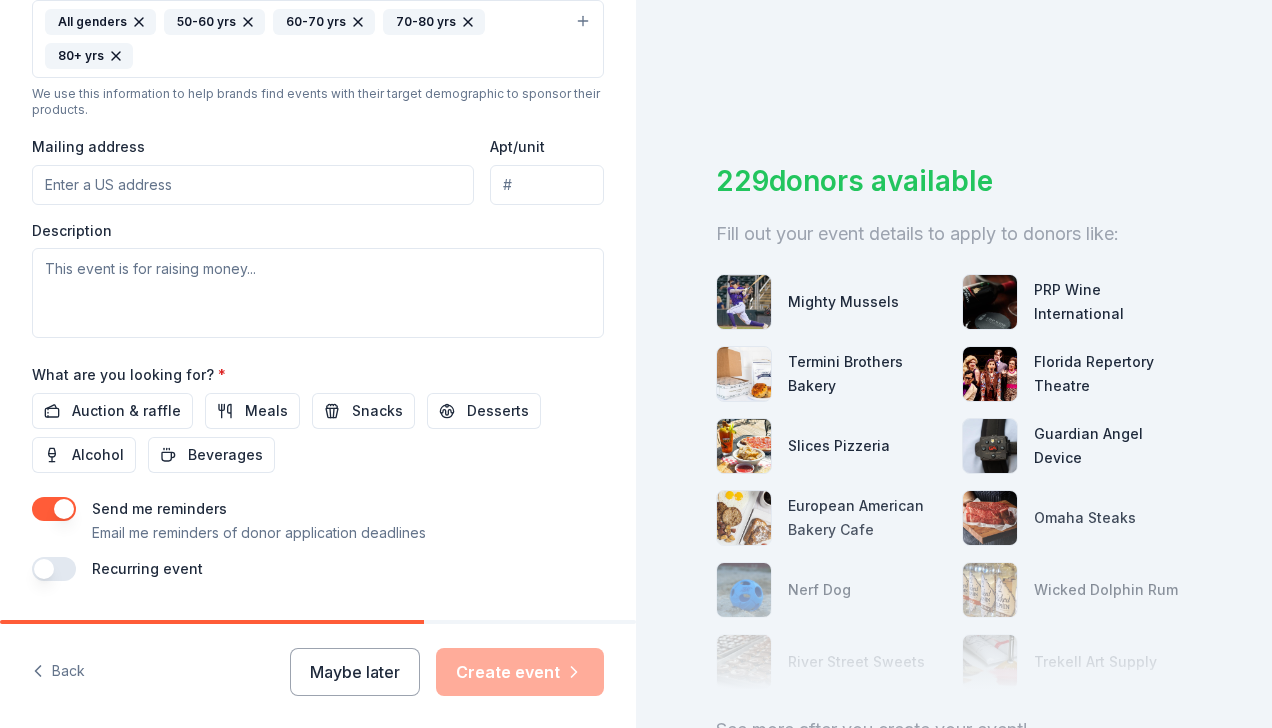 click on "Mailing address" at bounding box center [253, 185] 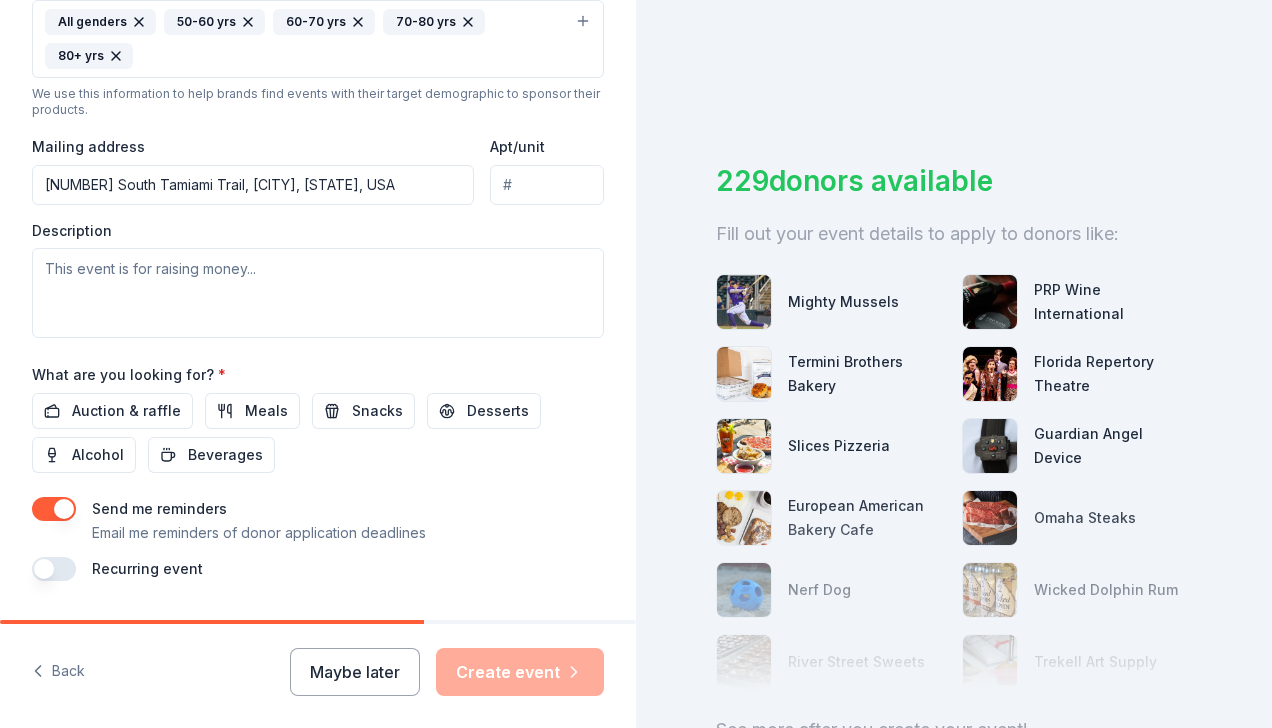 type on "[NUMBER] [STREET], [CITY], [STATE], [ZIP]" 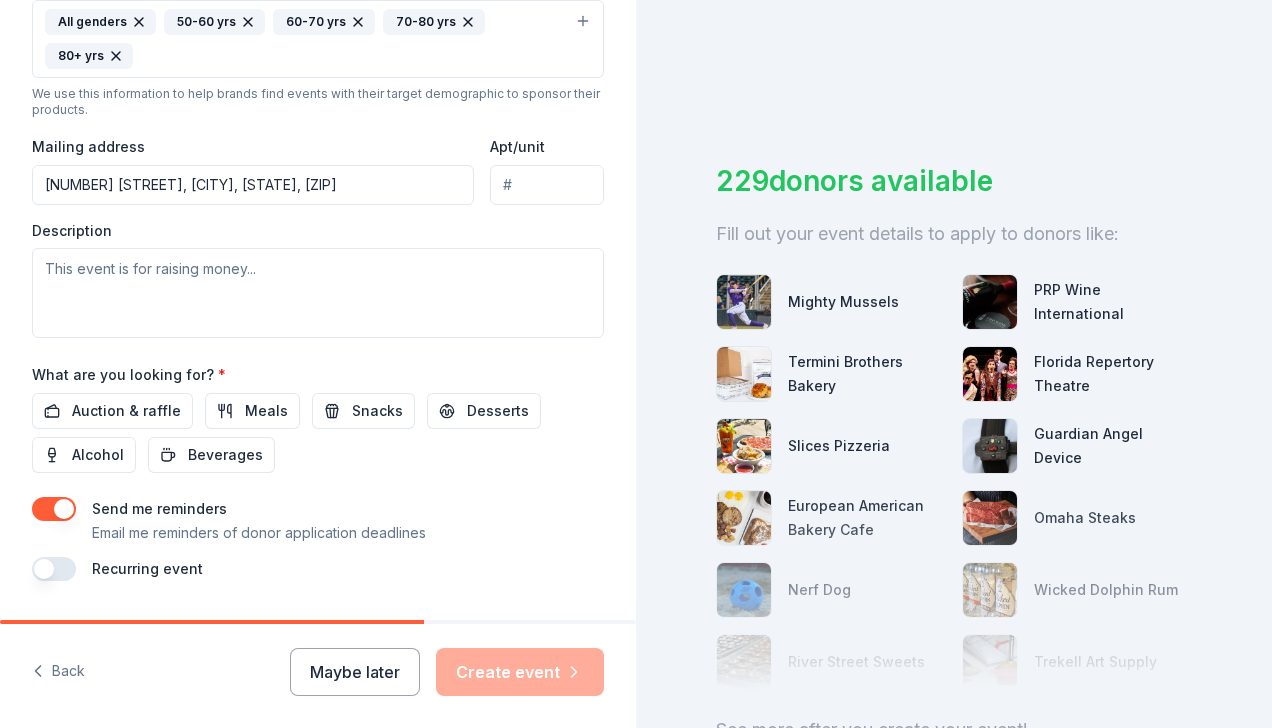 click on "Apt/unit" at bounding box center (547, 185) 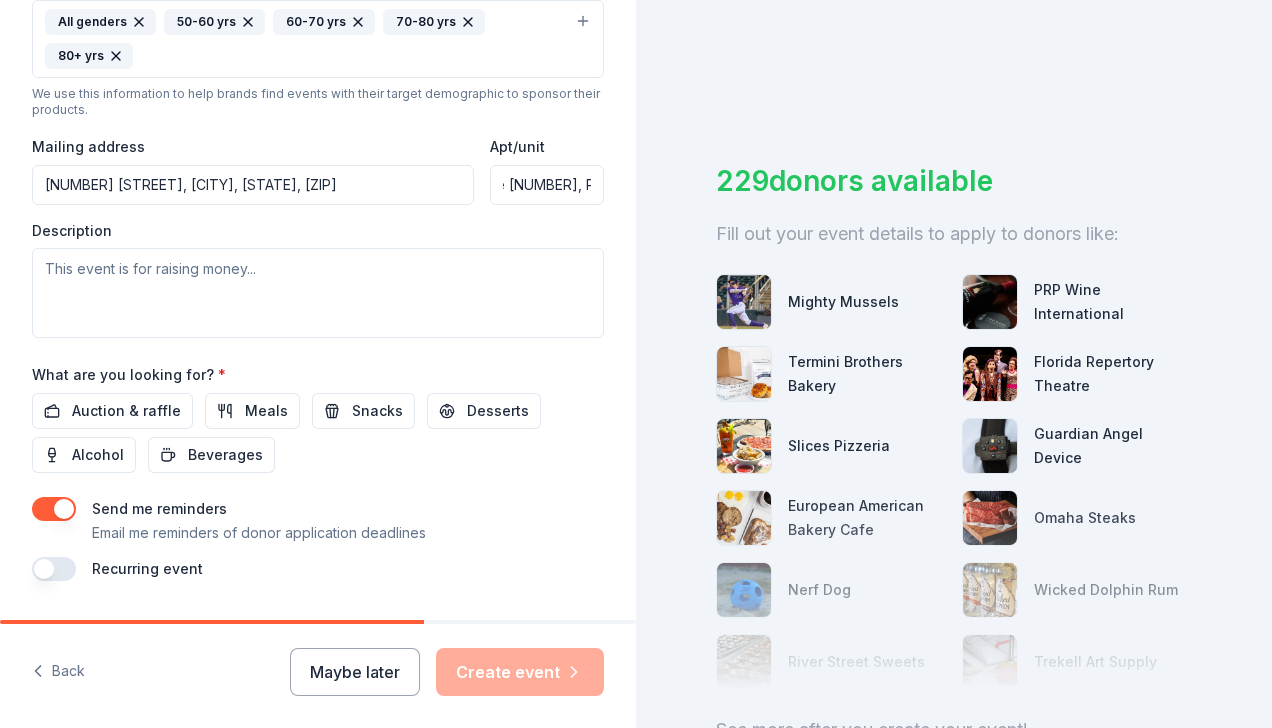 scroll, scrollTop: 0, scrollLeft: 39, axis: horizontal 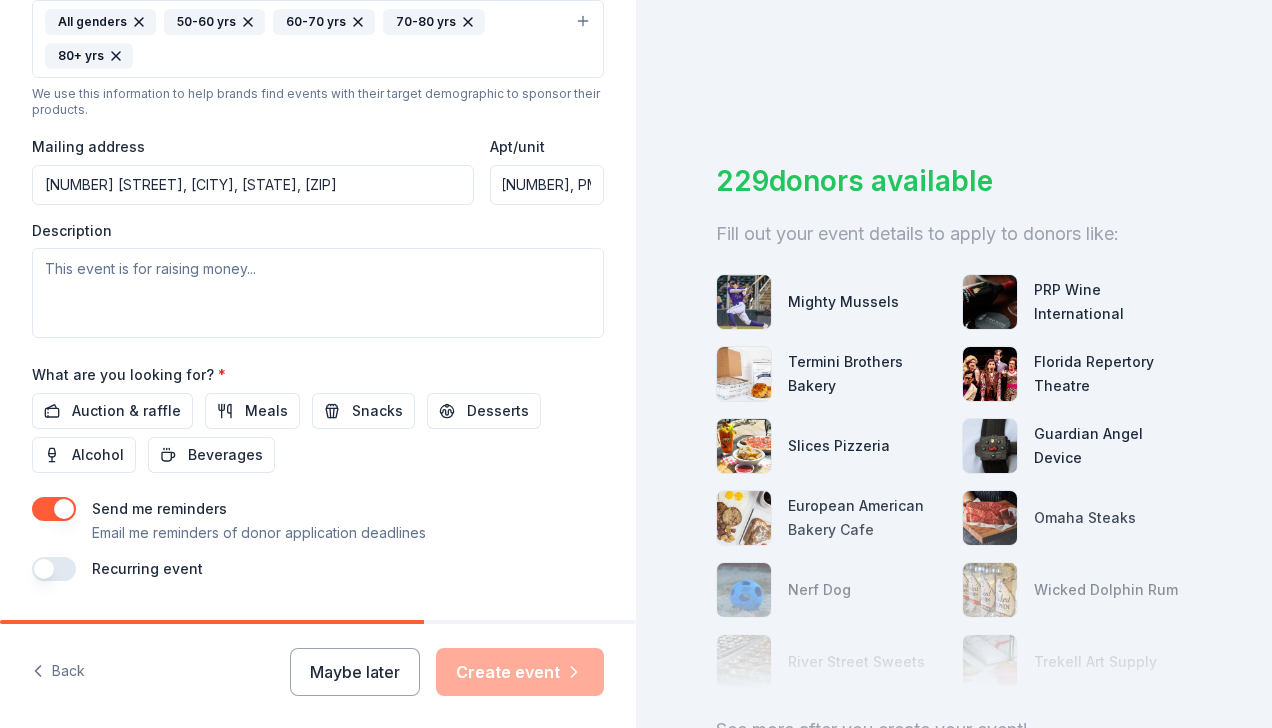 type on "Suite [NUMBER], PM" 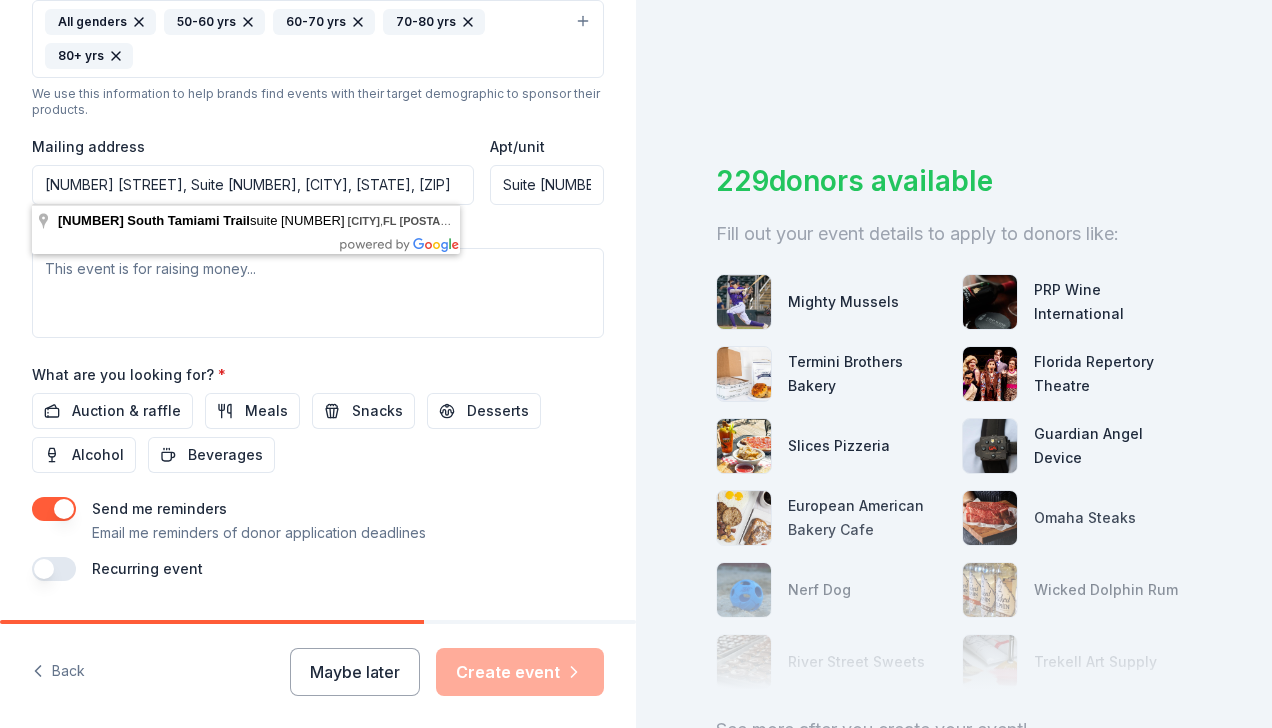 type on "[NUMBER] [STREET], Suite [NUMBER], [CITY], [STATE], [ZIP]" 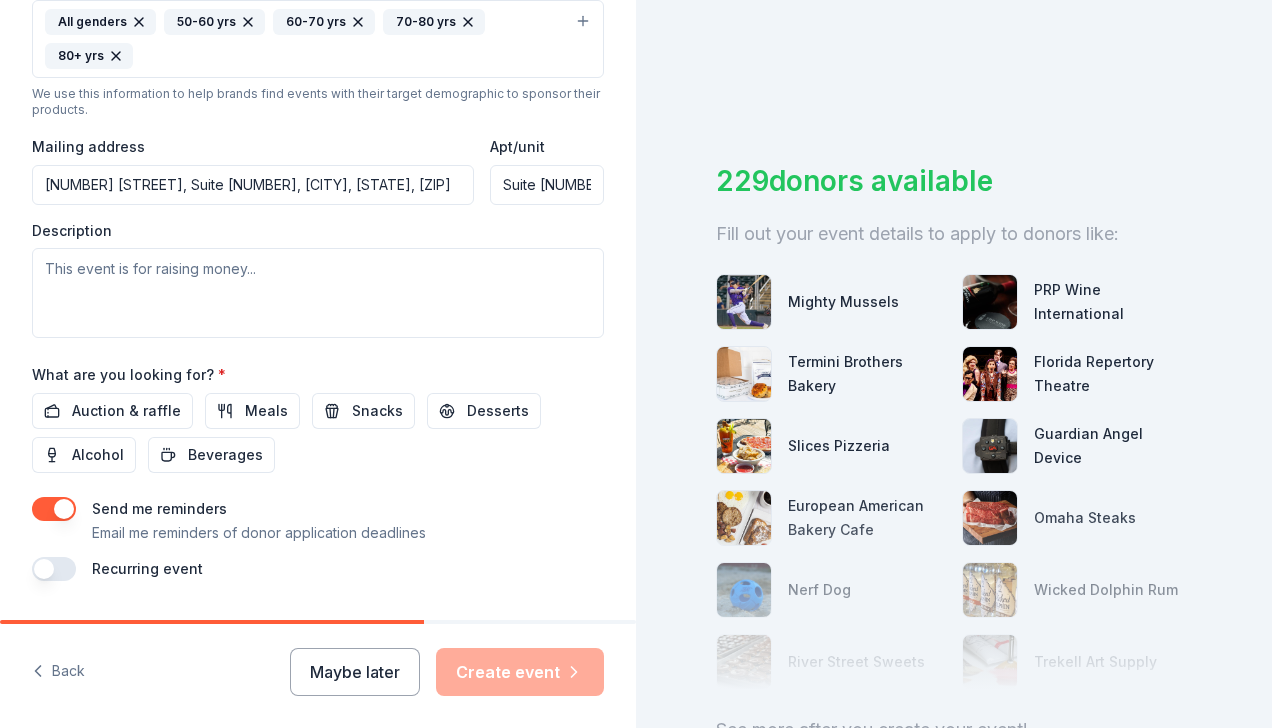drag, startPoint x: 559, startPoint y: 188, endPoint x: 430, endPoint y: 204, distance: 129.98846 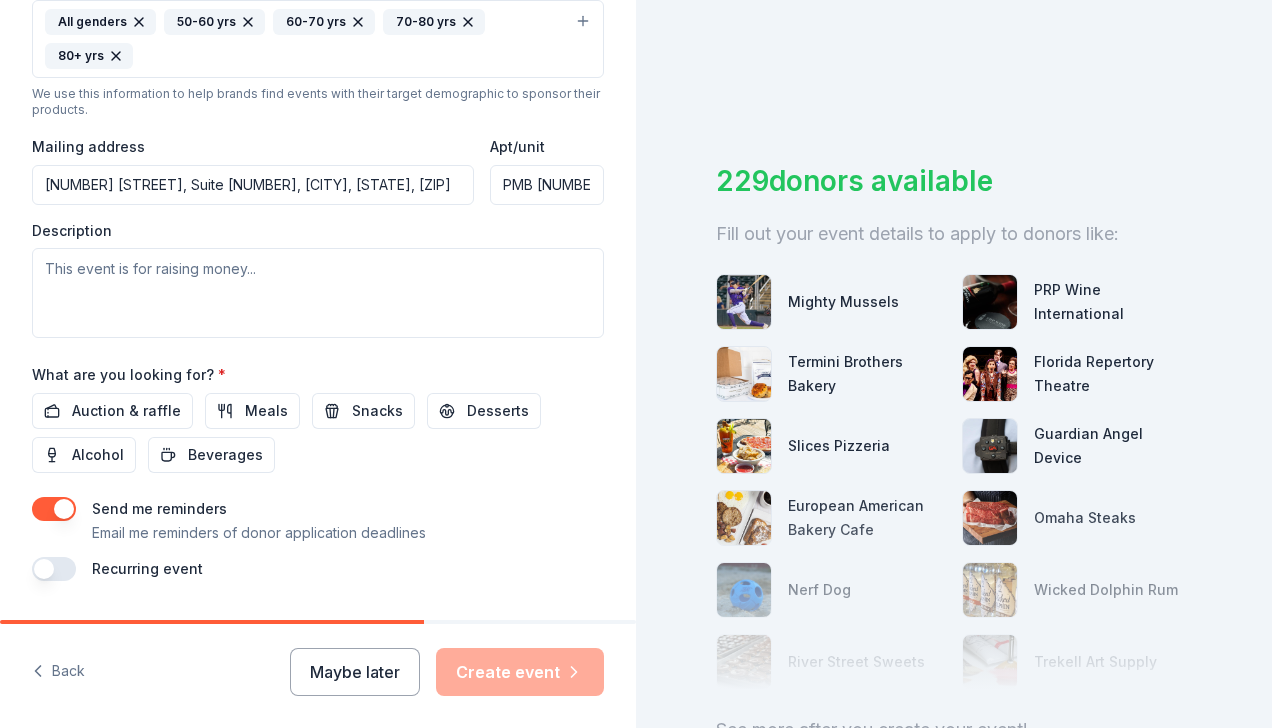 type on "PMB [NUMBER]" 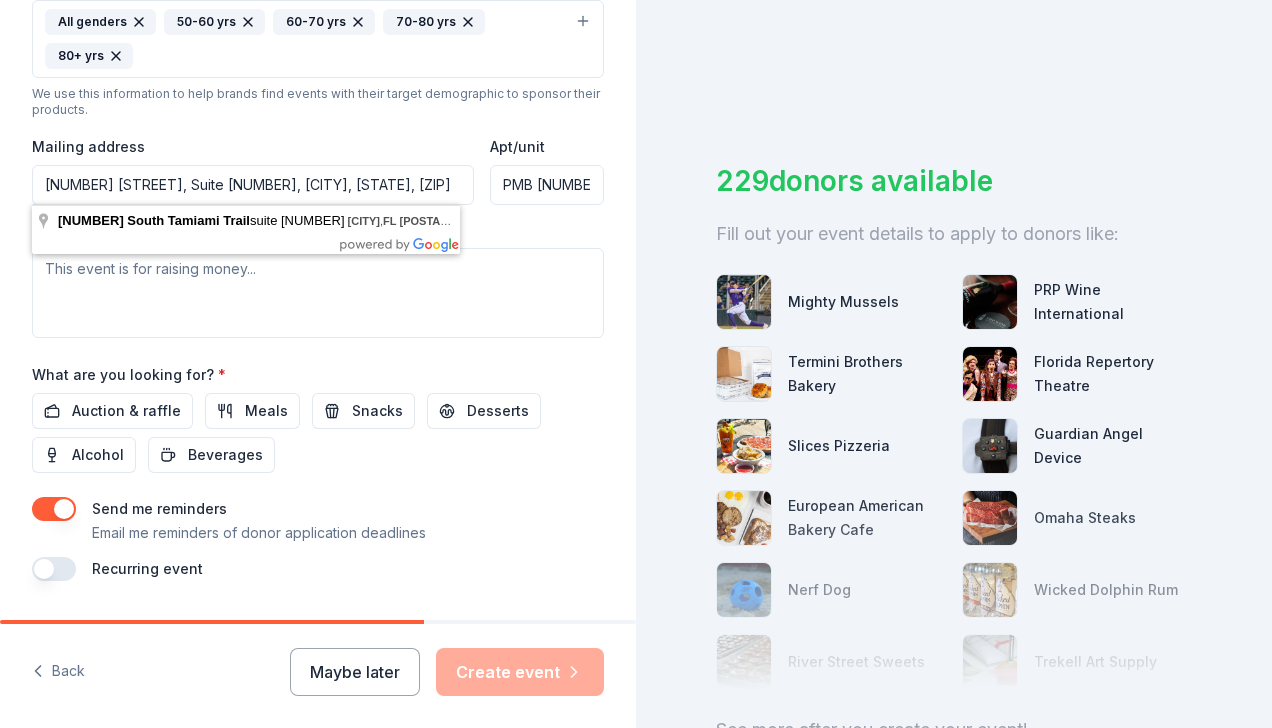 click on "[NUMBER] [STREET], Suite [NUMBER], [CITY], [STATE], [ZIP]" at bounding box center (253, 185) 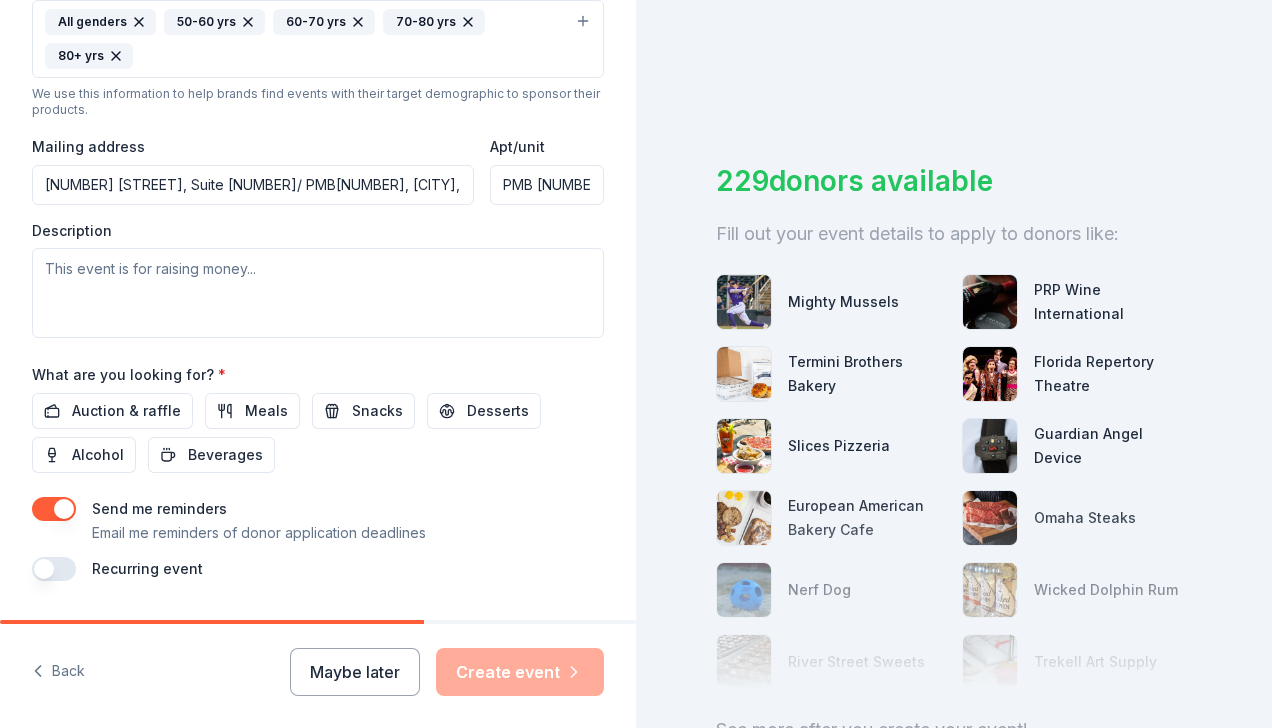 type on "[NUMBER] [STREET], Suite [NUMBER]/ PMB[NUMBER], [CITY], [STATE], [ZIP]" 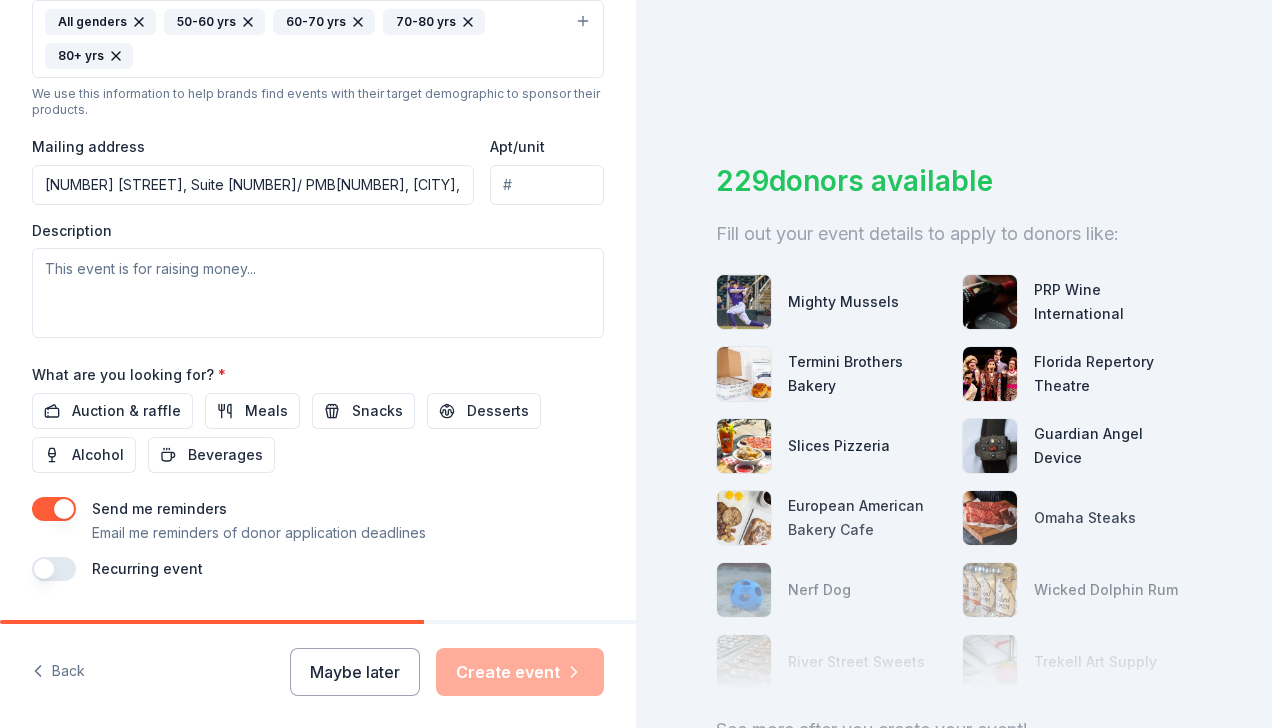 type 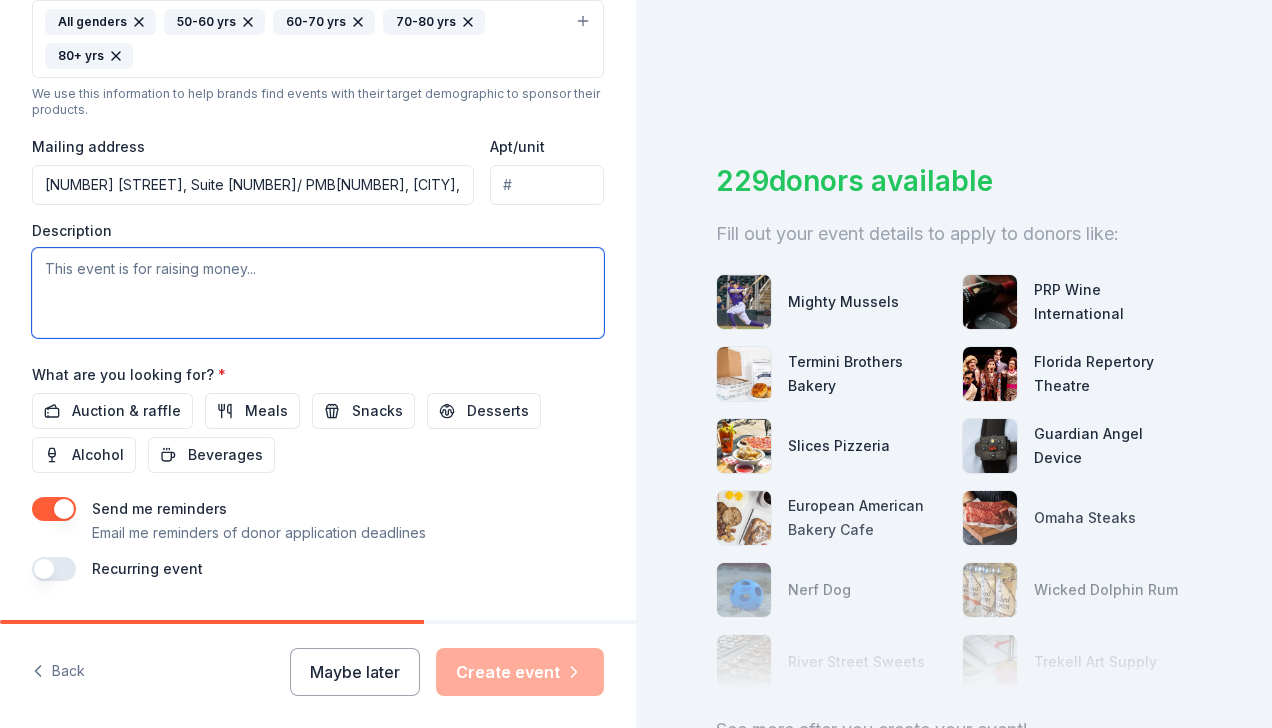 click at bounding box center [318, 293] 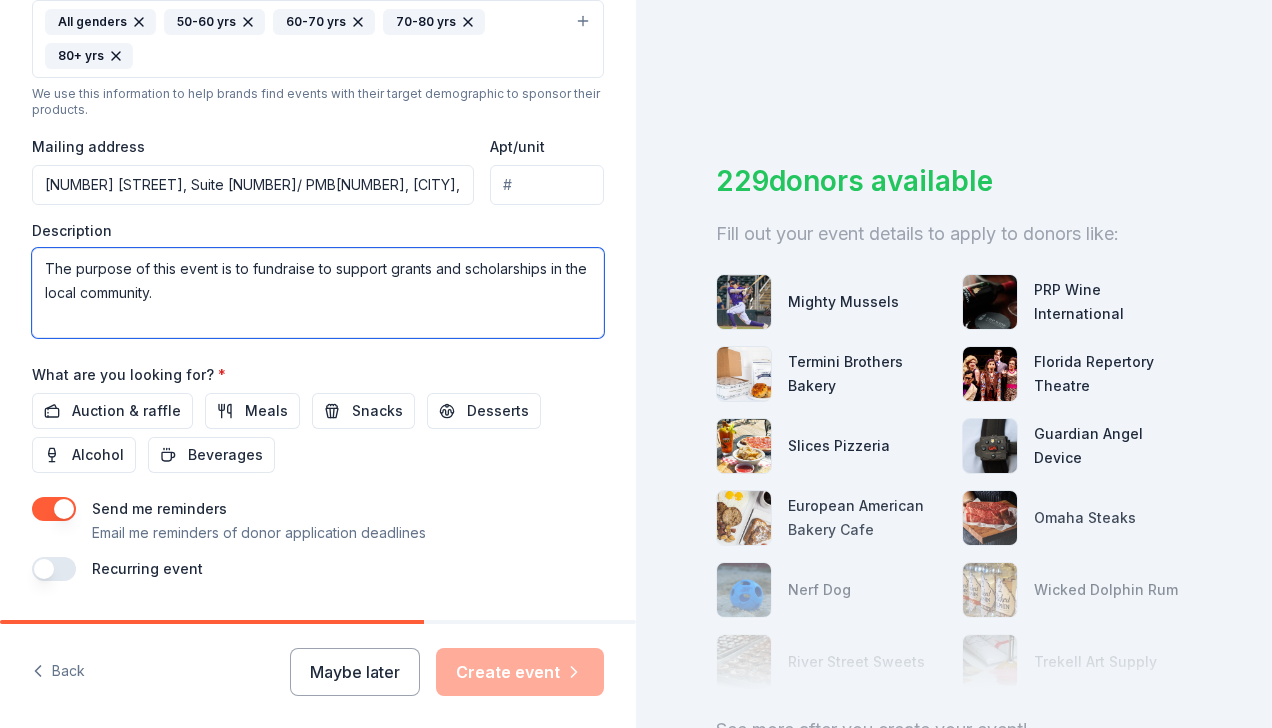 click on "The purpose of this event is to fundraise to support grants and scholarships in the local community." at bounding box center (318, 293) 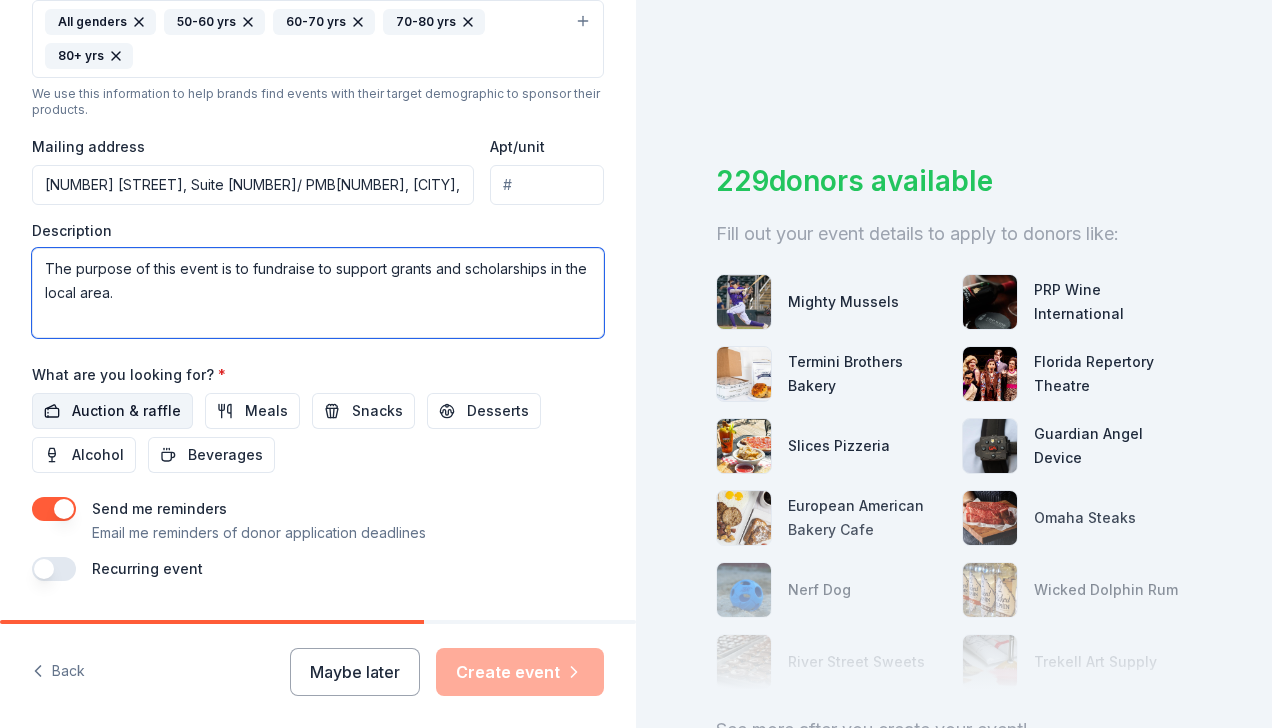 type on "The purpose of this event is to fundraise to support grants and scholarships in the local area." 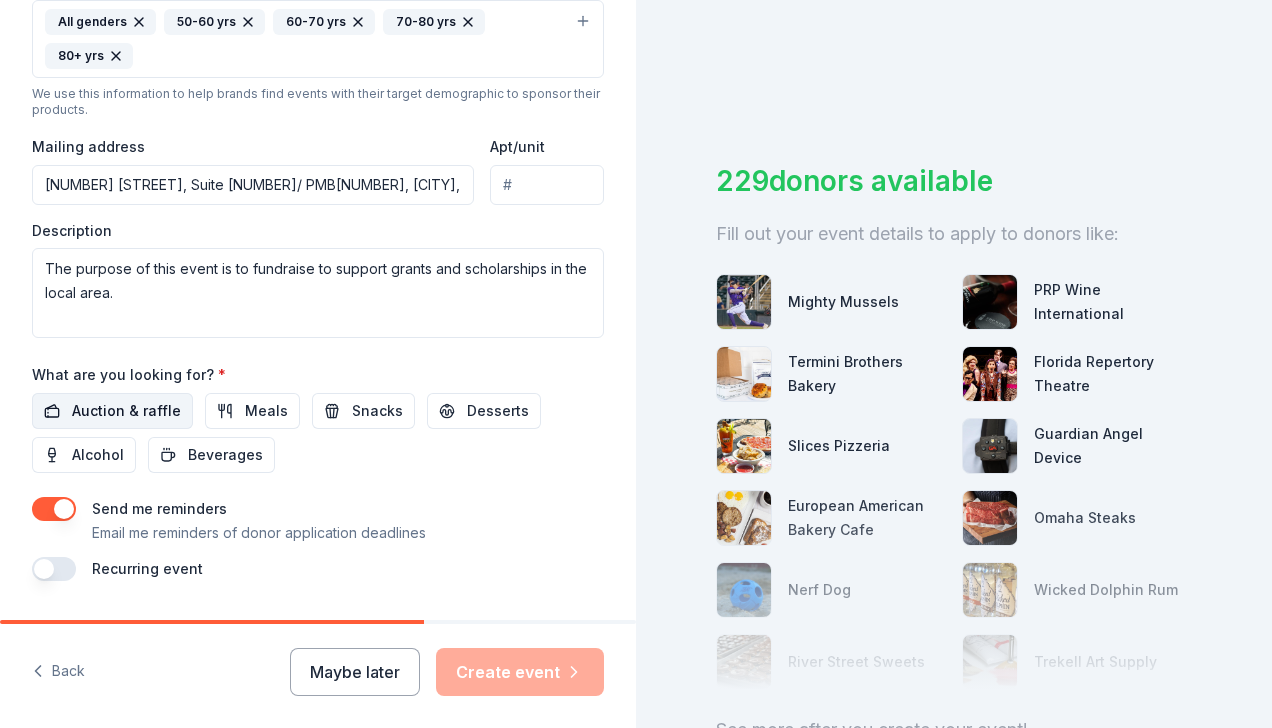 click on "Auction & raffle" at bounding box center (126, 411) 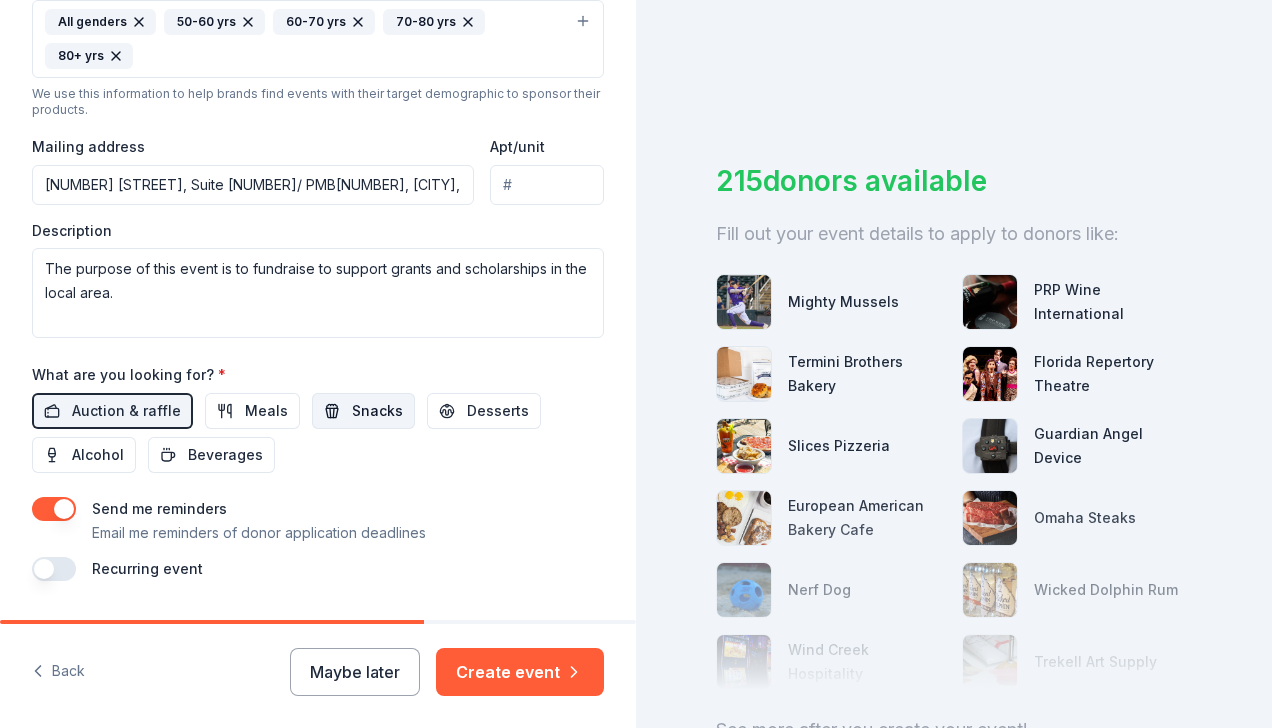 click on "Snacks" at bounding box center (377, 411) 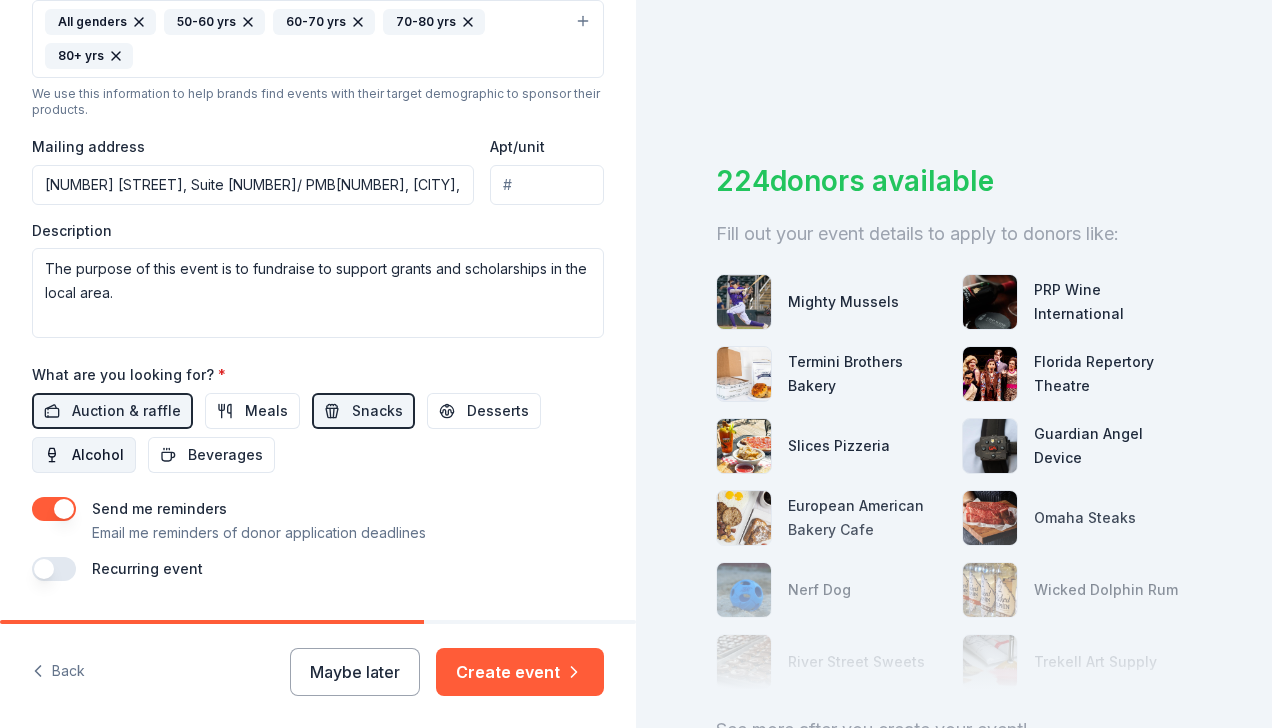 click on "Alcohol" at bounding box center [98, 455] 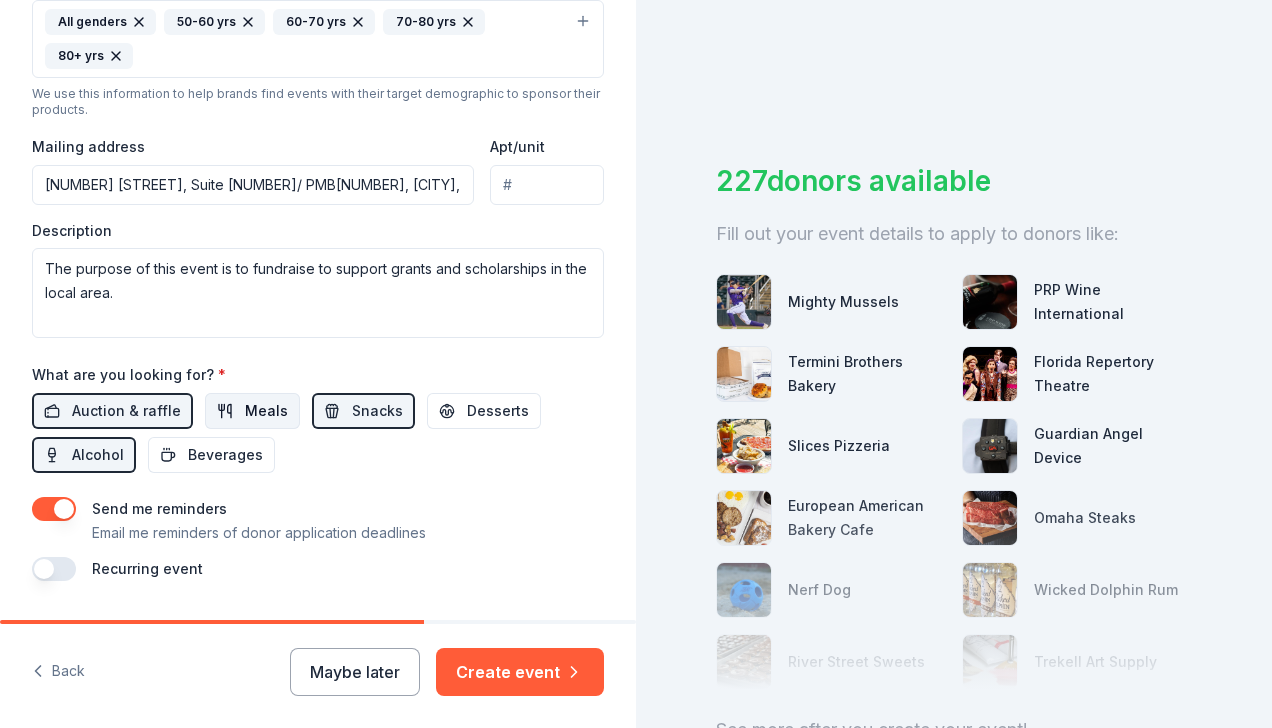 click on "Meals" at bounding box center [266, 411] 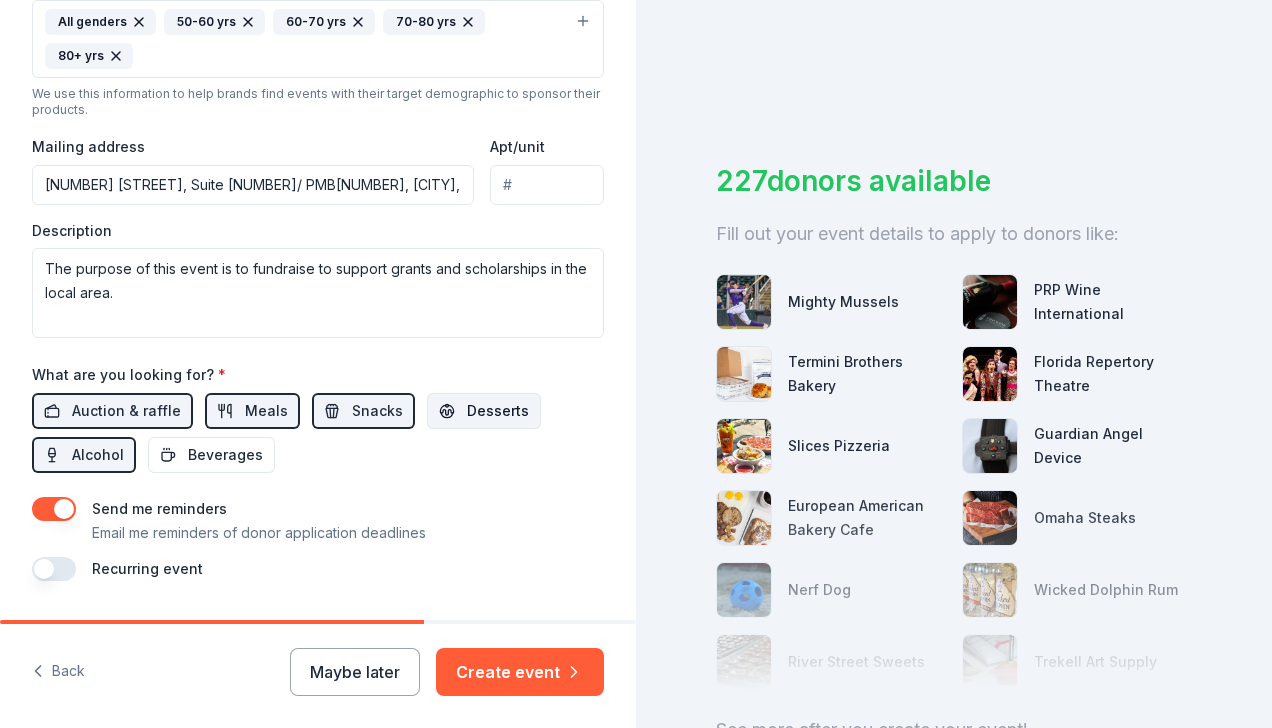 click on "Desserts" at bounding box center [498, 411] 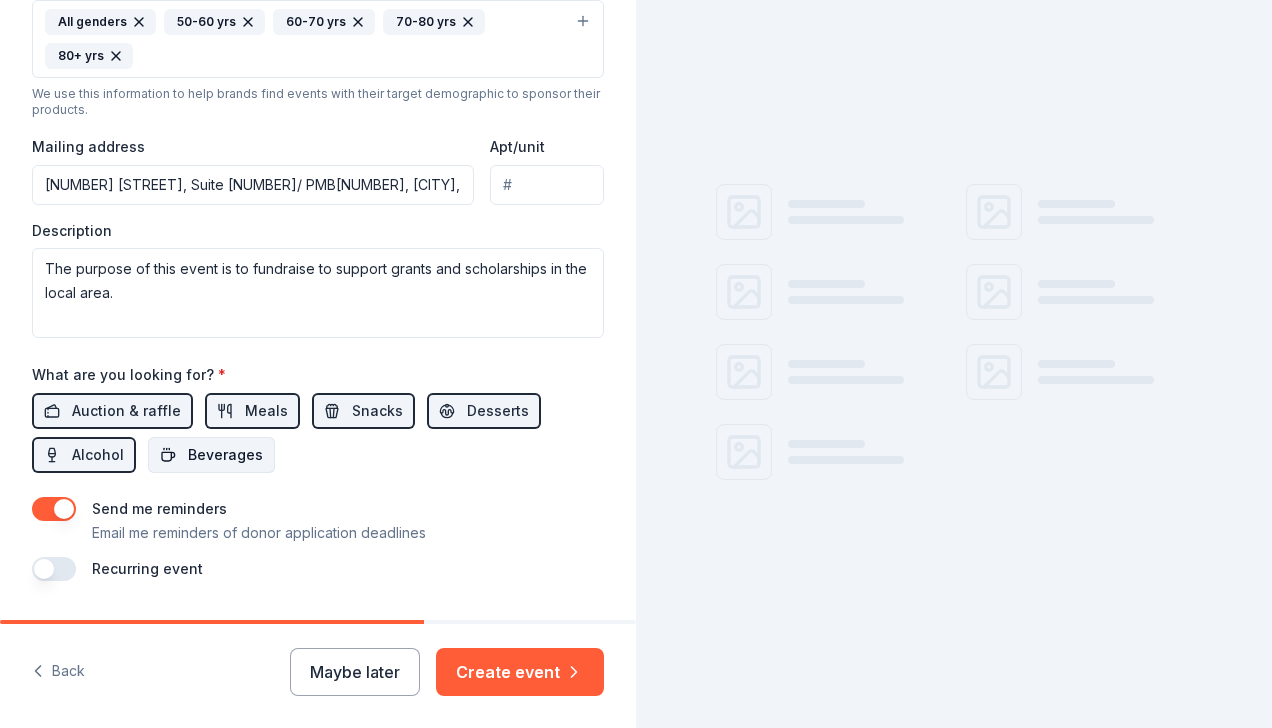 click on "Beverages" at bounding box center [225, 455] 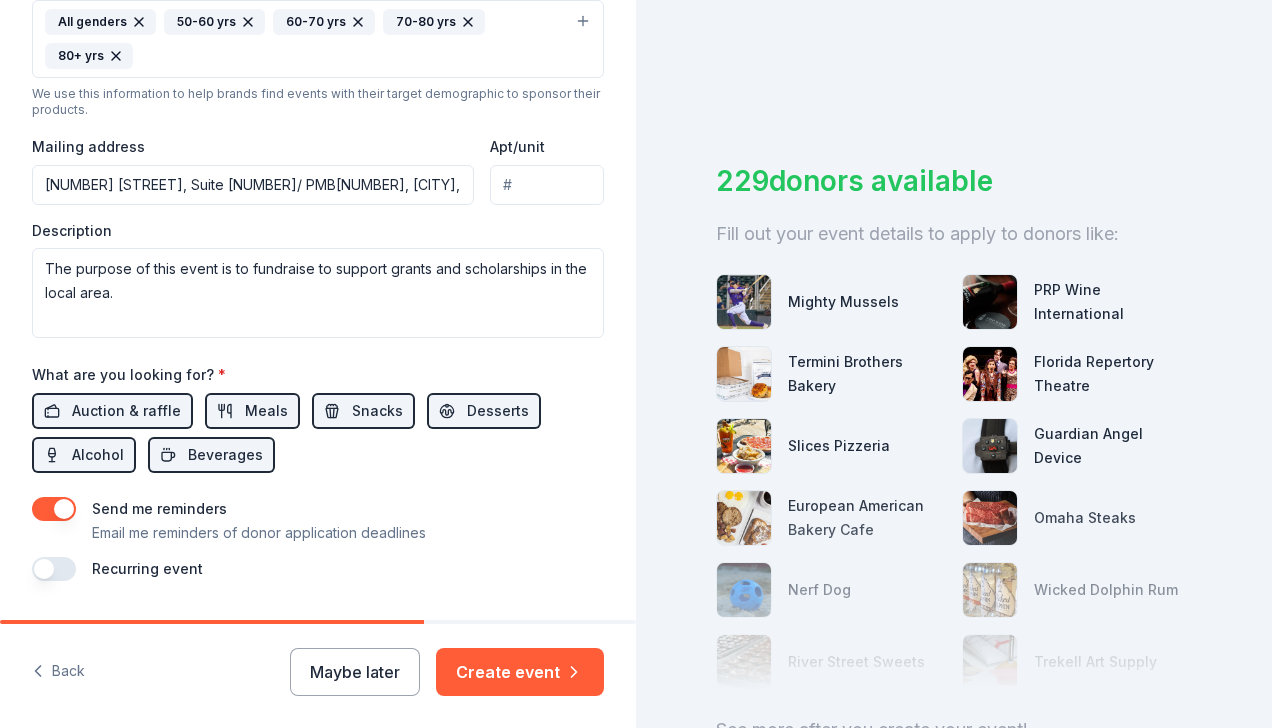 click at bounding box center (54, 569) 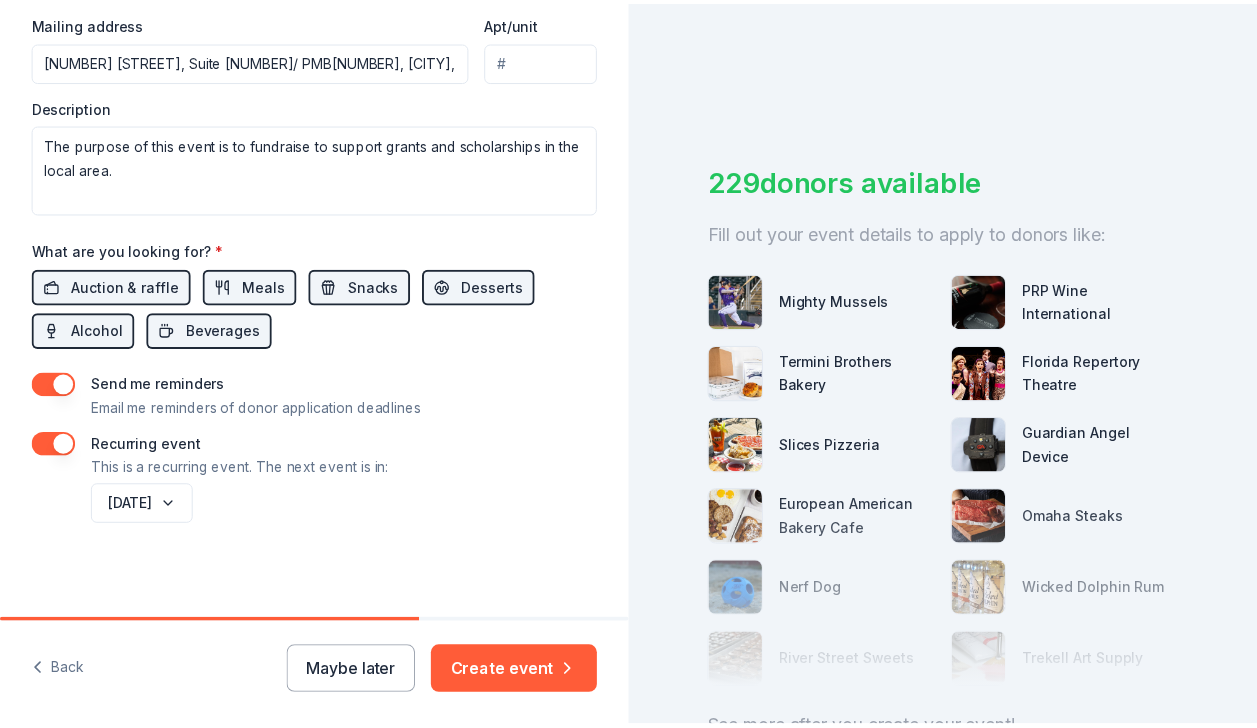 scroll, scrollTop: 820, scrollLeft: 0, axis: vertical 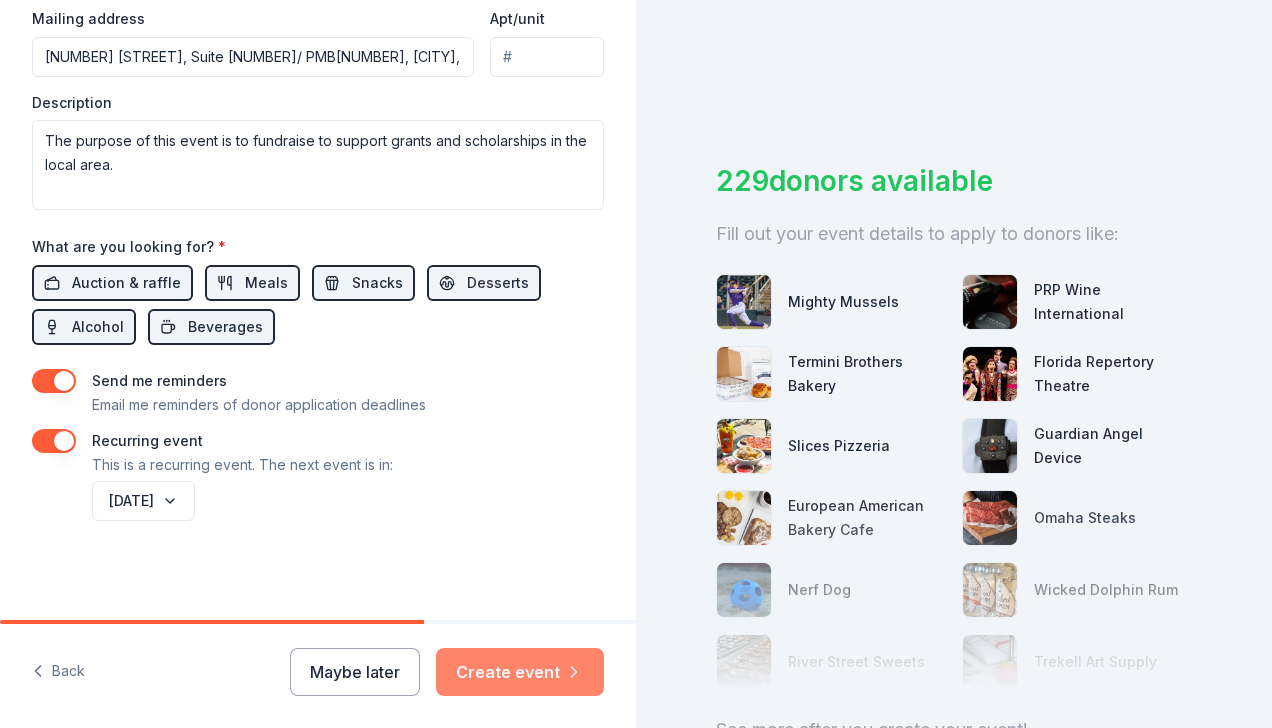 click on "Create event" at bounding box center (520, 672) 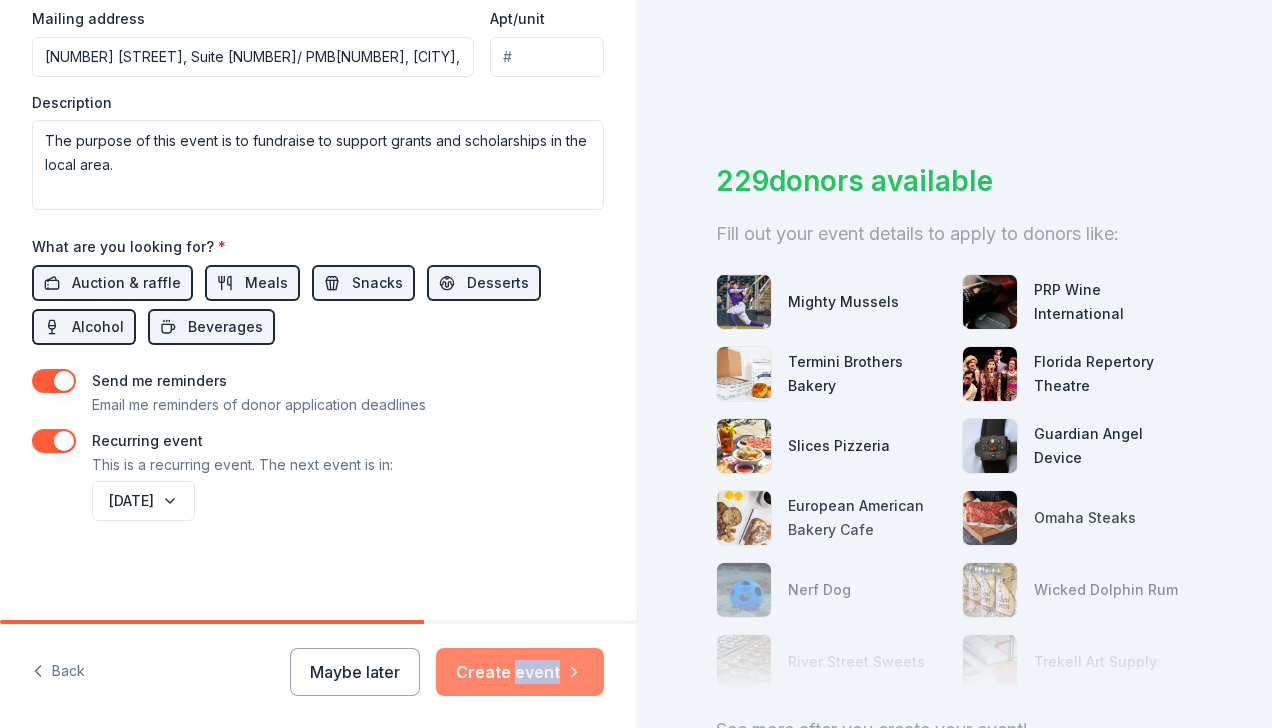 click on "Maybe later Create event" at bounding box center (447, 672) 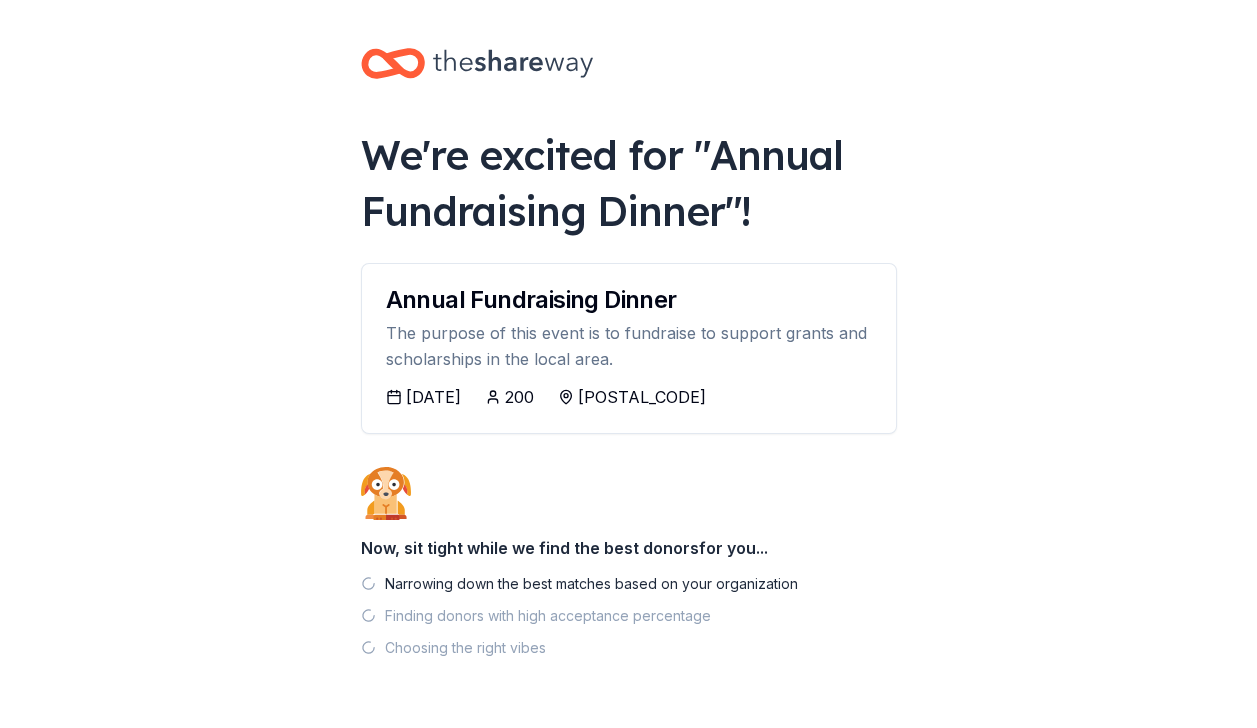 scroll, scrollTop: 64, scrollLeft: 0, axis: vertical 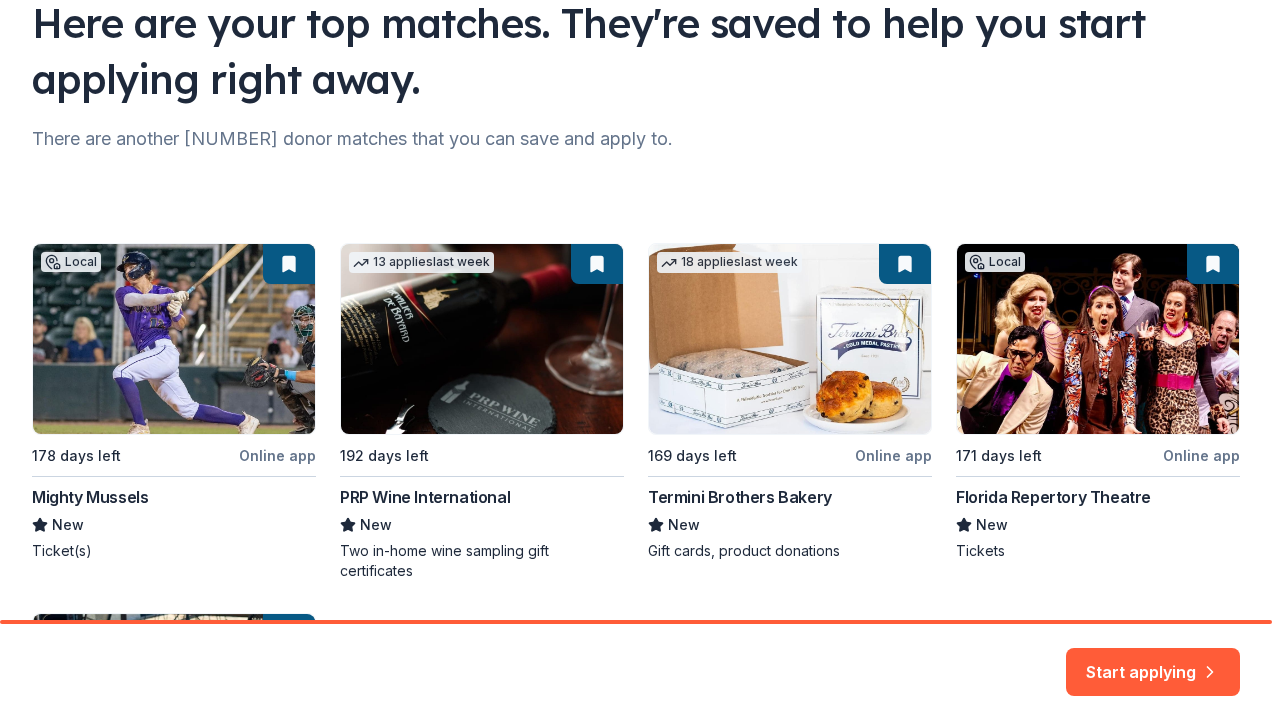 click on "Local 178 days left Online app Mighty Mussels New Ticket(s) 13 applies last week 192 days left PRP Wine International New Two in-home wine sampling gift certificates 18 applies last week 169 days left Online app Termini Brothers Bakery New Gift cards, product donations Local 171 days left Online app Florida Repertory Theatre New Tickets 139 days left Online app Slices Pizzeria New Food and gift cards" at bounding box center (636, 587) 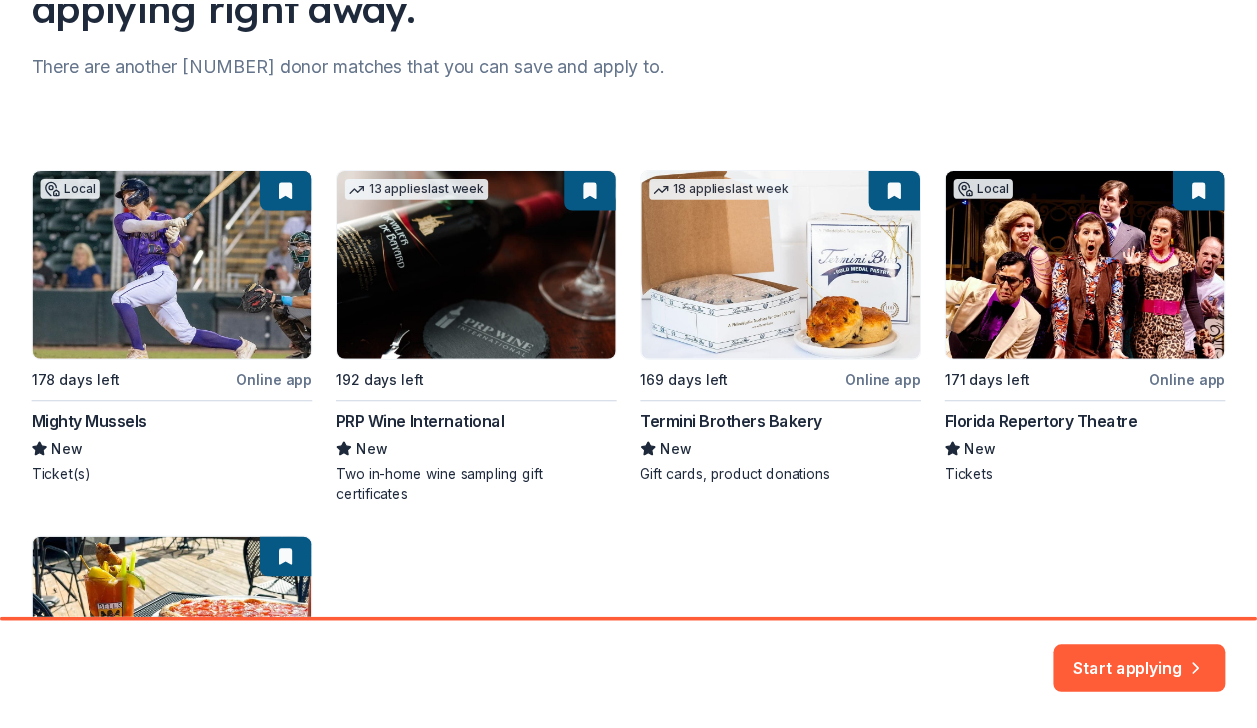 scroll, scrollTop: 235, scrollLeft: 0, axis: vertical 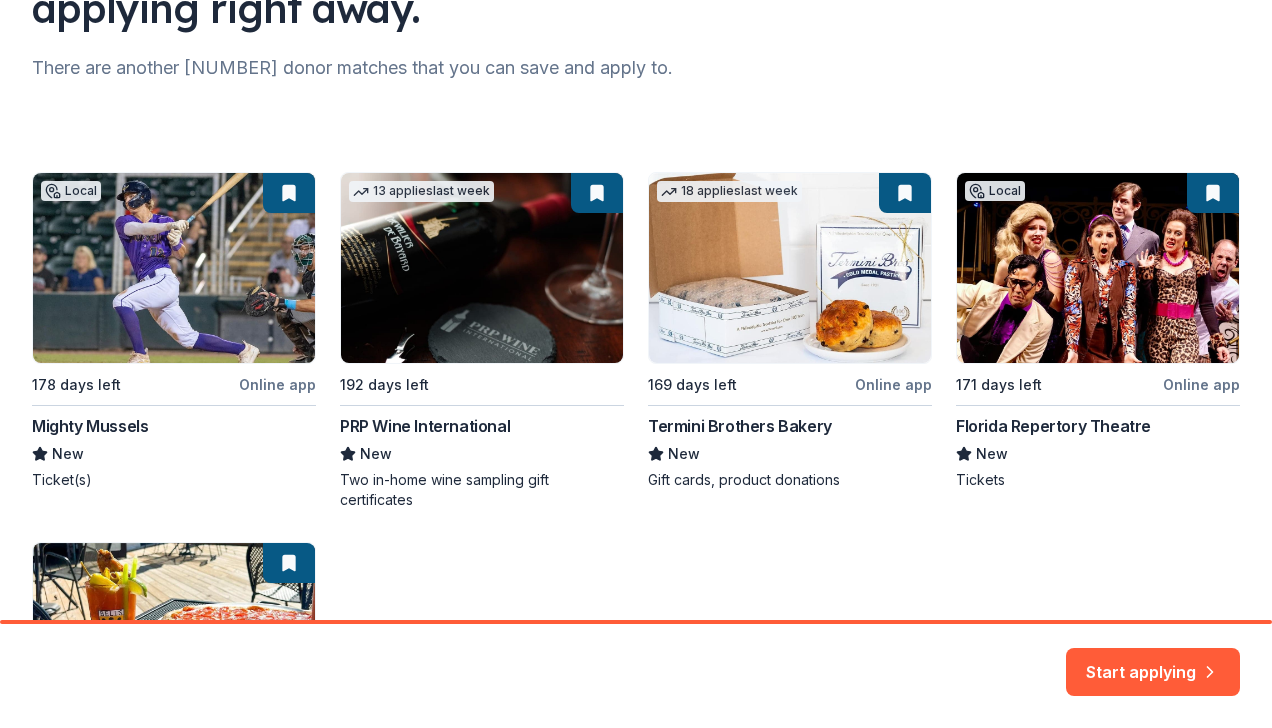 click on "Local 178 days left Online app Mighty Mussels New Ticket(s) 13 applies last week 192 days left PRP Wine International New Two in-home wine sampling gift certificates 18 applies last week 169 days left Online app Termini Brothers Bakery New Gift cards, product donations Local 171 days left Online app Florida Repertory Theatre New Tickets 139 days left Online app Slices Pizzeria New Food and gift cards" at bounding box center [636, 516] 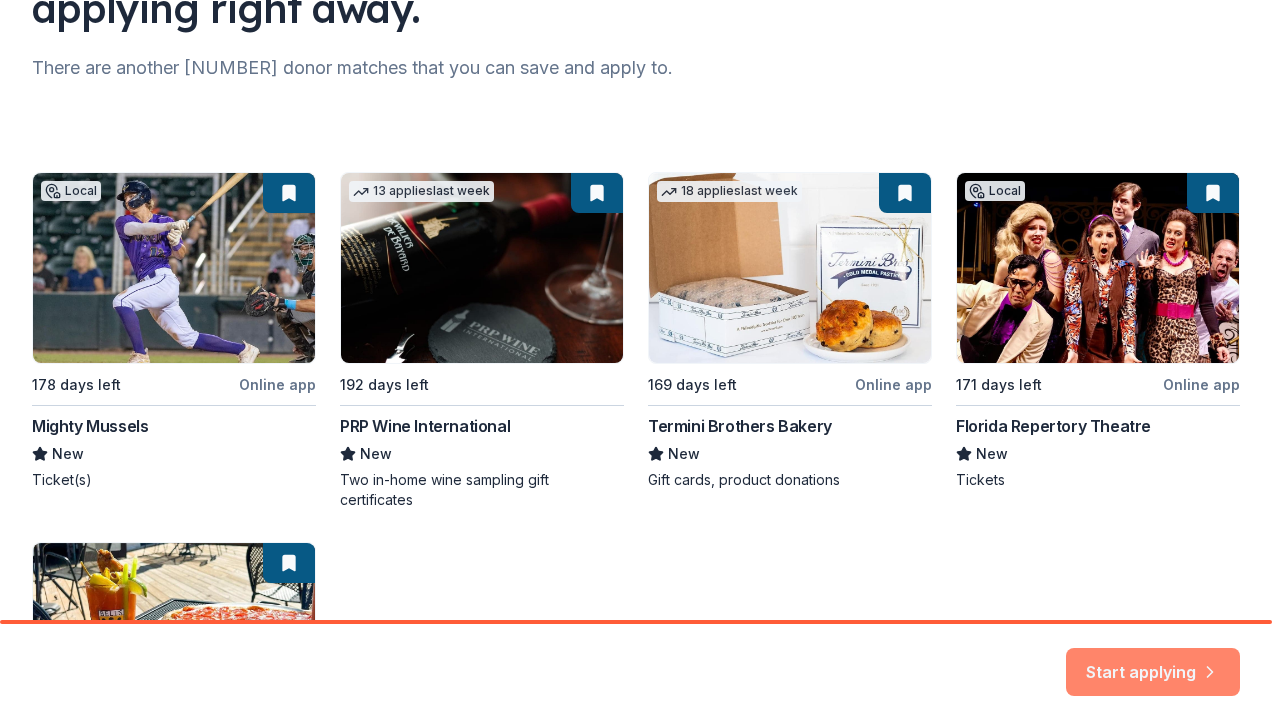 click on "Start applying" at bounding box center [1153, 660] 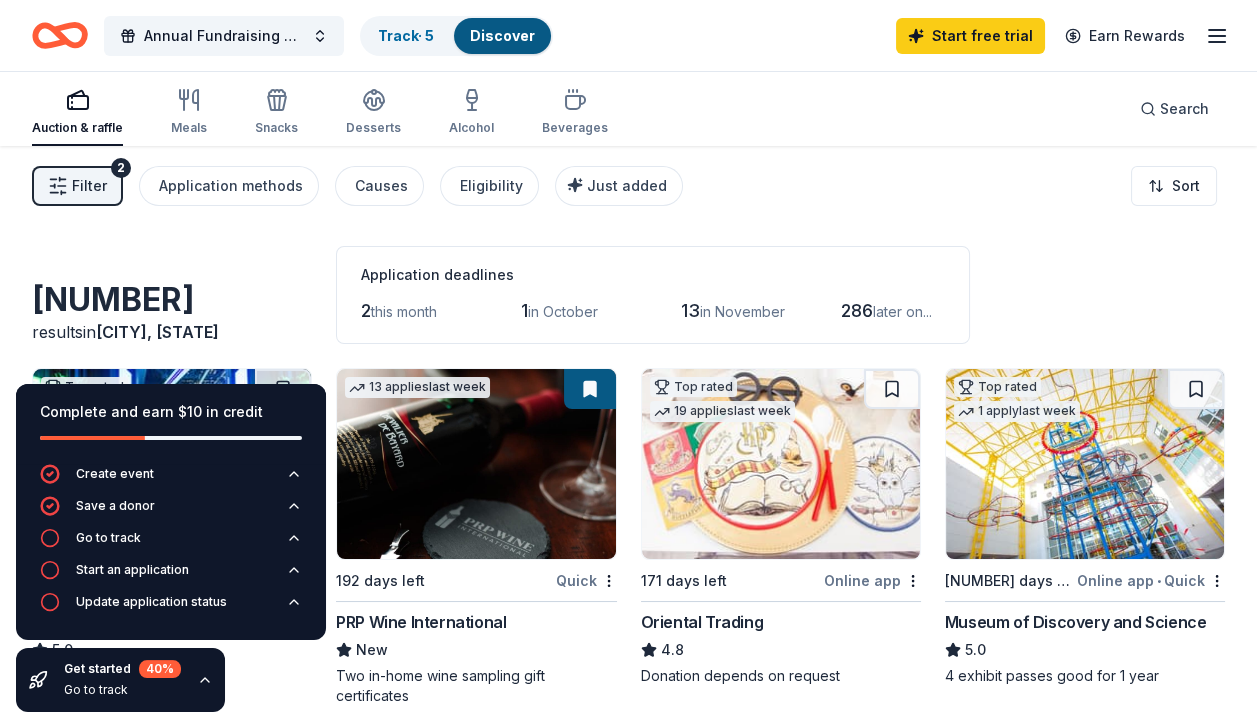 click on "Top rated 1 apply last week 169 days left Online app WonderWorks Orlando 5.0 Tickets 13 applies last week 192 days left Quick PRP Wine International New Two in-home wine sampling gift certificates Top rated 19 applies last week 171 days left Online app Oriental Trading 4.8 Donation depends on request Top rated 1 apply last week 143 days left Online app • Quick Museum of Discovery and Science 5.0 4 exhibit passes good for 1 year 139 days left Online app Slices Pizzeria New Food and gift cards Top rated 8 applies last week 169 days left Online app • Quick BarkBox 5.0 Dog toy(s), dog food Top rated 2 applies last week 169 days left Online app • Quick Butterfly World 5.0 Admission ticket(s) 3 applies last week 143 days left Online app Omaha Steaks 5.0 Monetary sponsorship or in-kind donation (gift cards, foods) Top rated 7 applies last week 139 days left Online app Kendra Scott 4.7 Local 178 days left Online app • Quick Mighty Mussels New Ticket(s) Top rated 12 applies 5.0 5 4" at bounding box center [628, 1299] 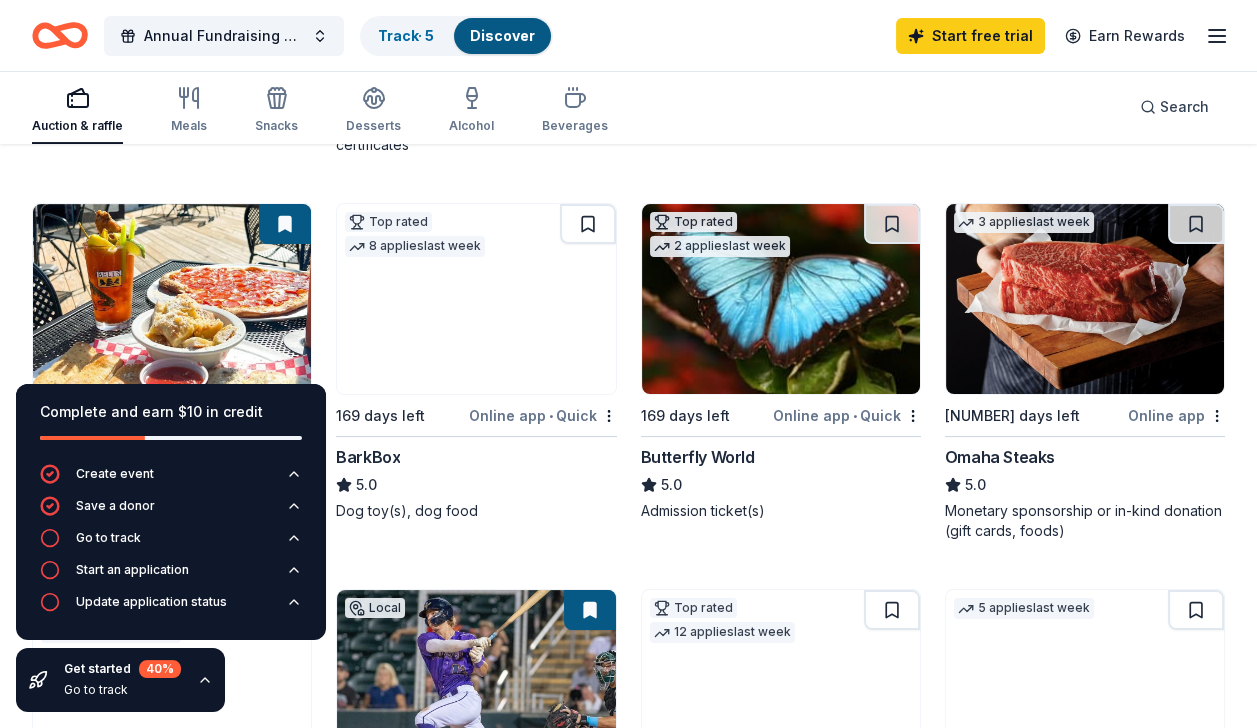 scroll, scrollTop: 0, scrollLeft: 0, axis: both 